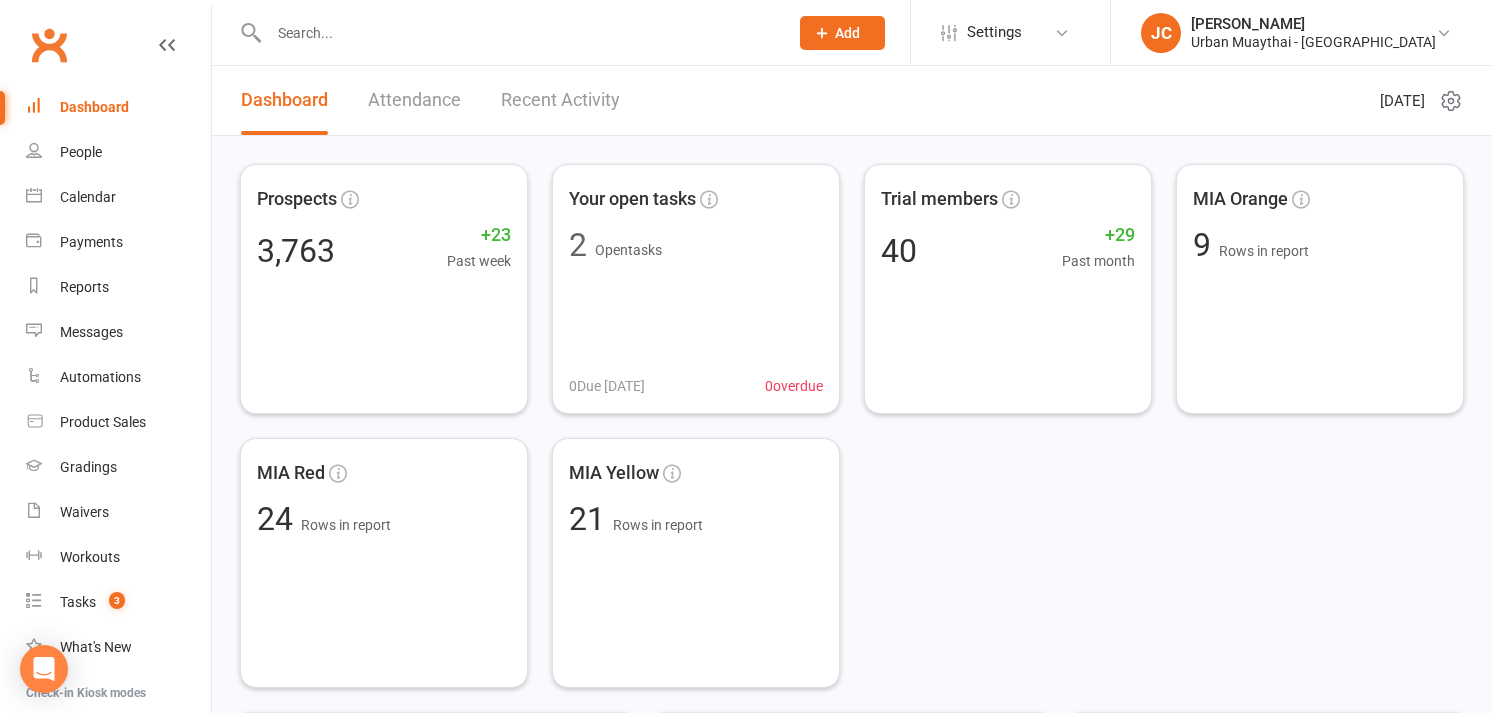scroll, scrollTop: 0, scrollLeft: 0, axis: both 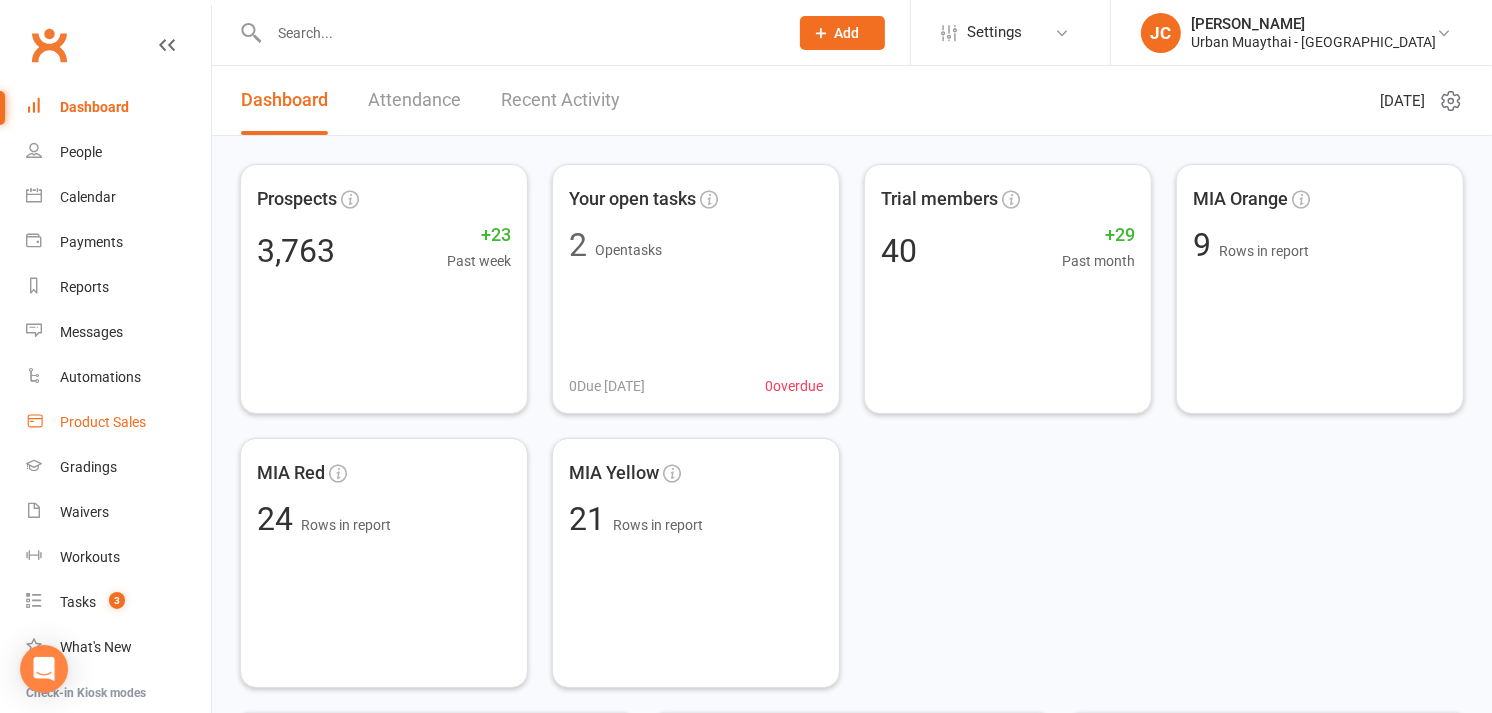 click on "Product Sales" at bounding box center [103, 422] 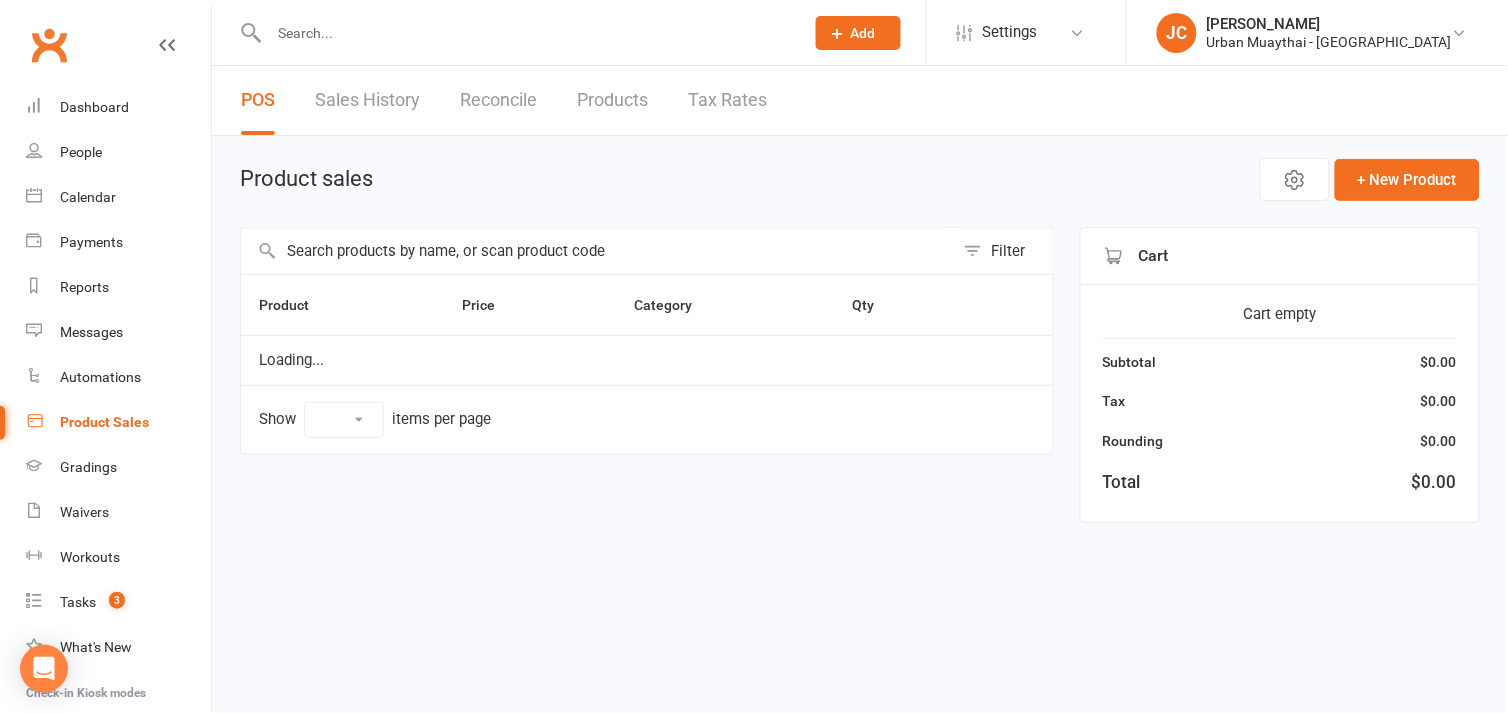 select on "100" 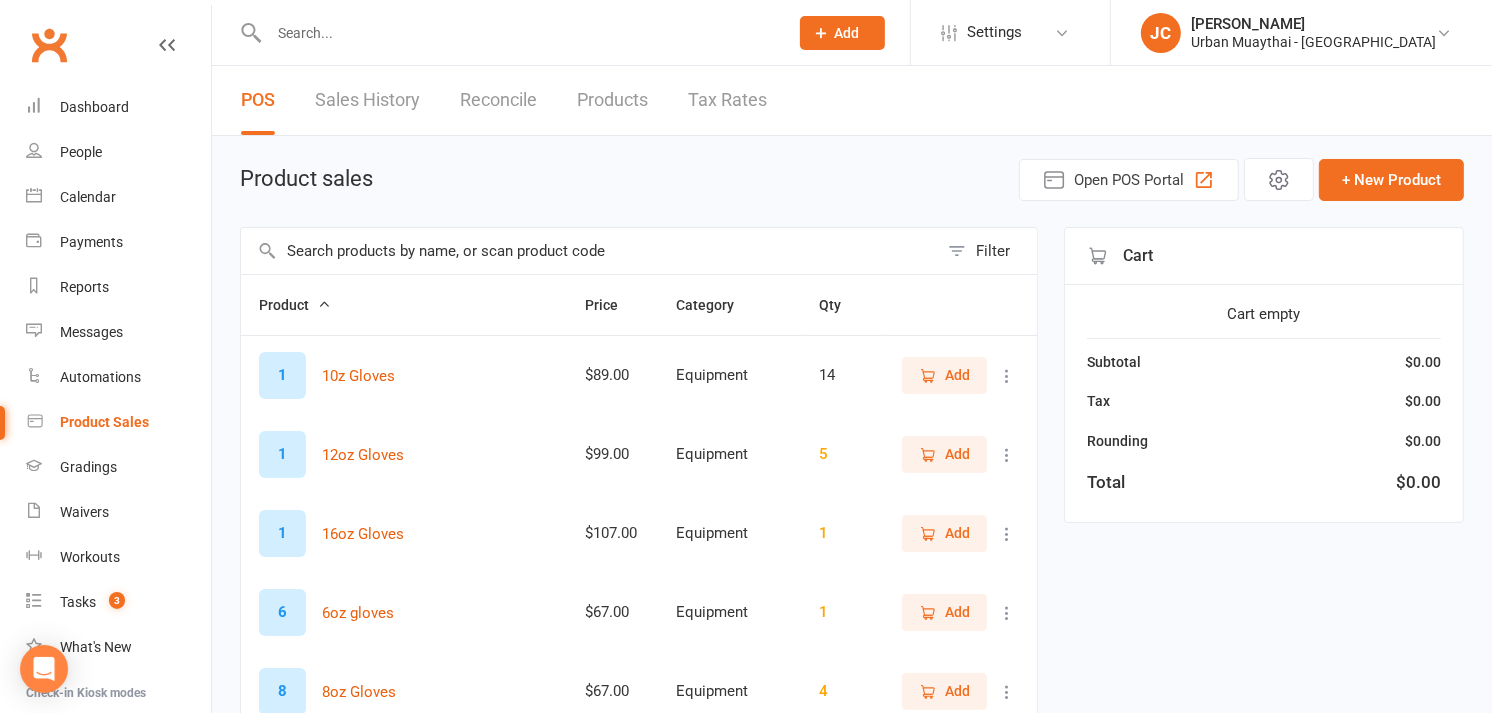 click at bounding box center (589, 251) 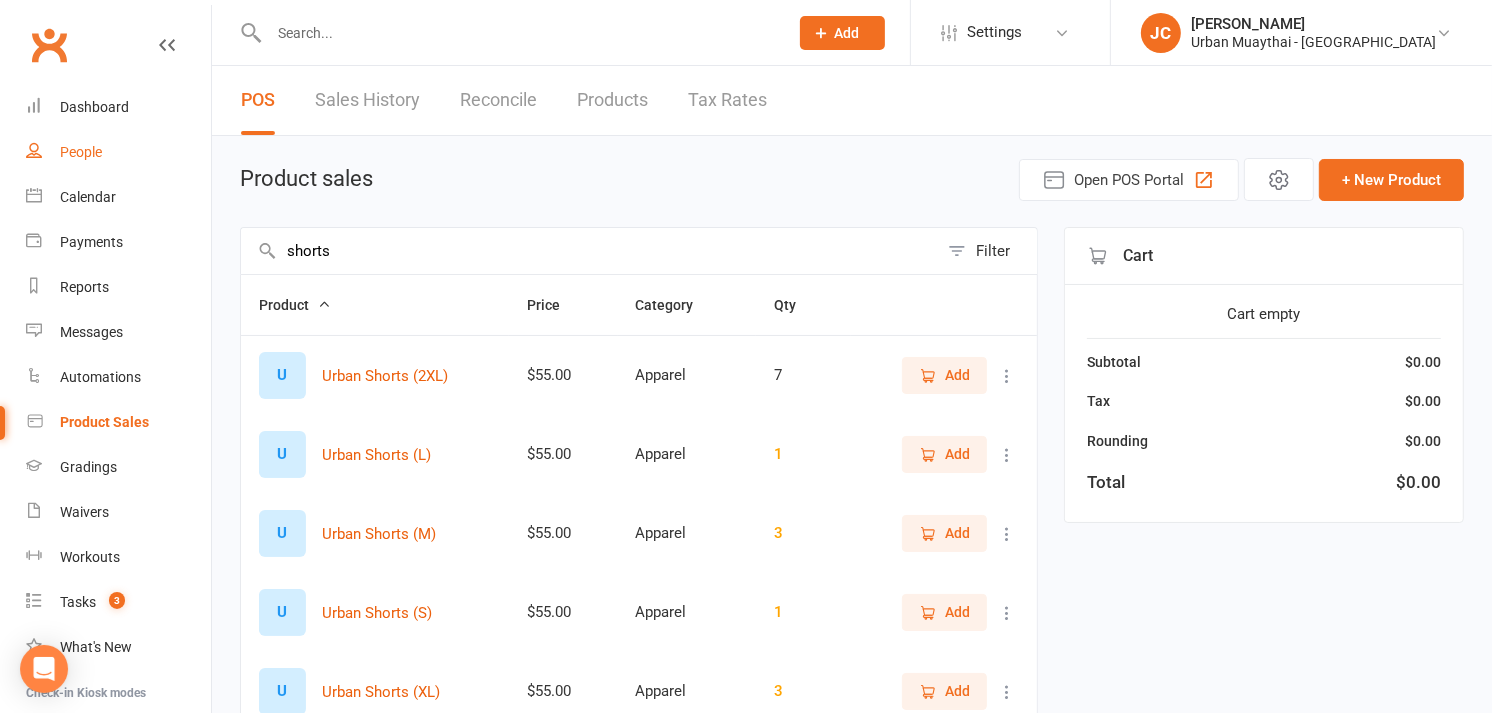 type on "shorts" 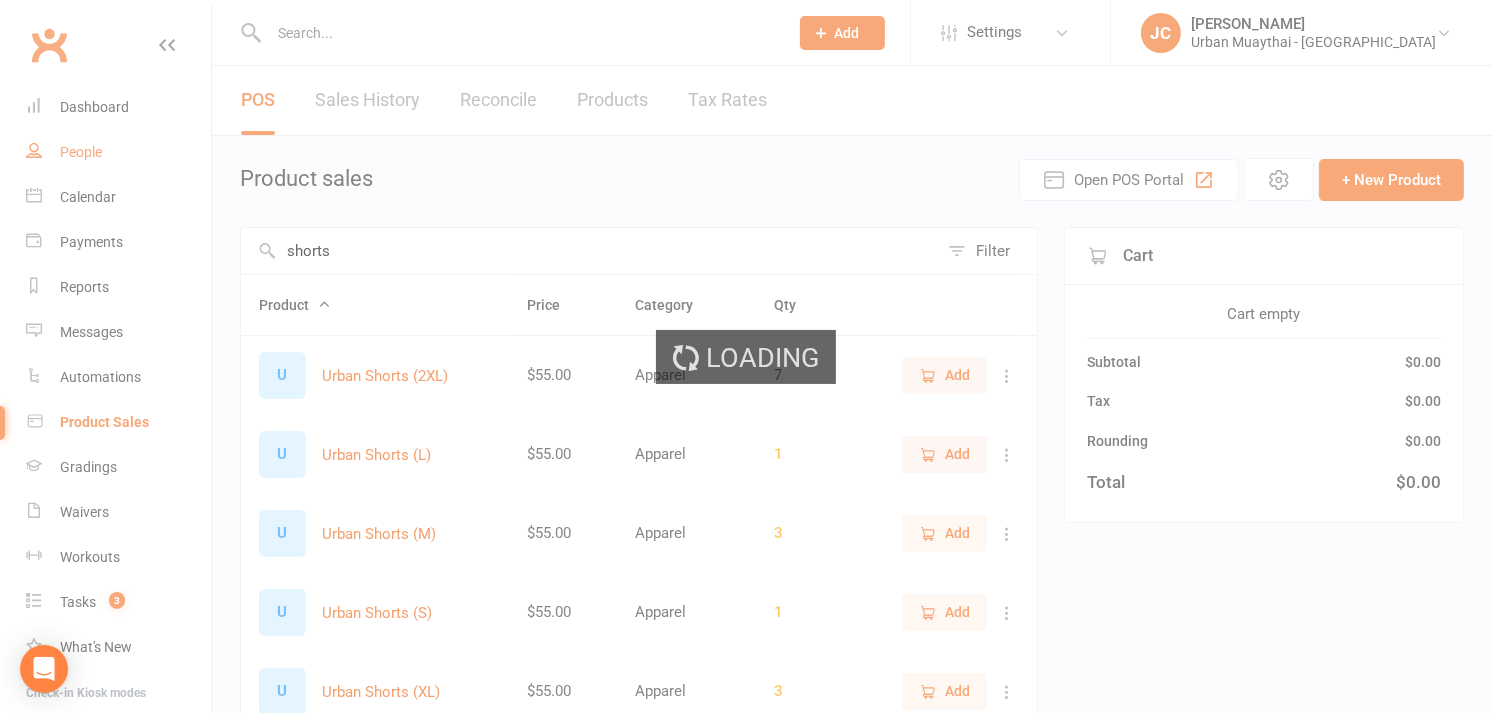 select on "100" 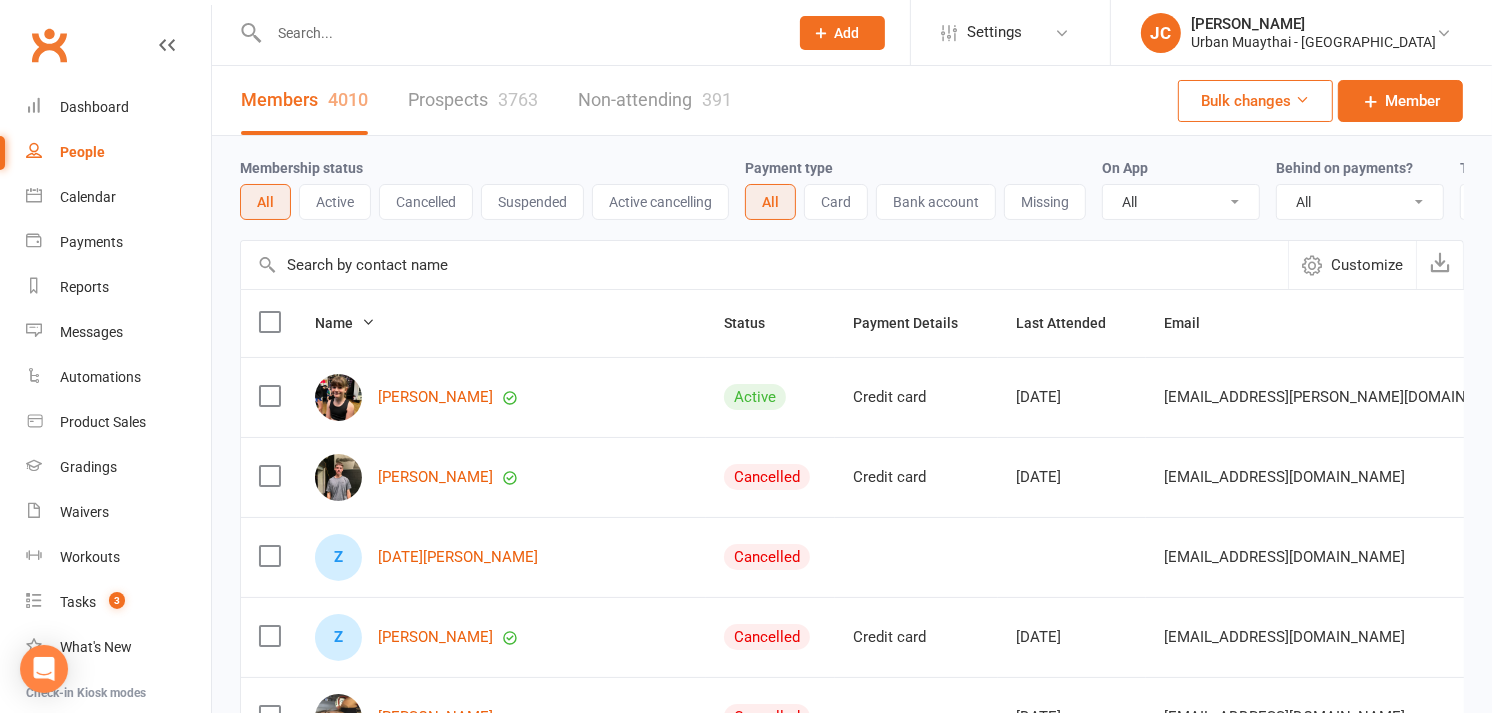 click at bounding box center [518, 33] 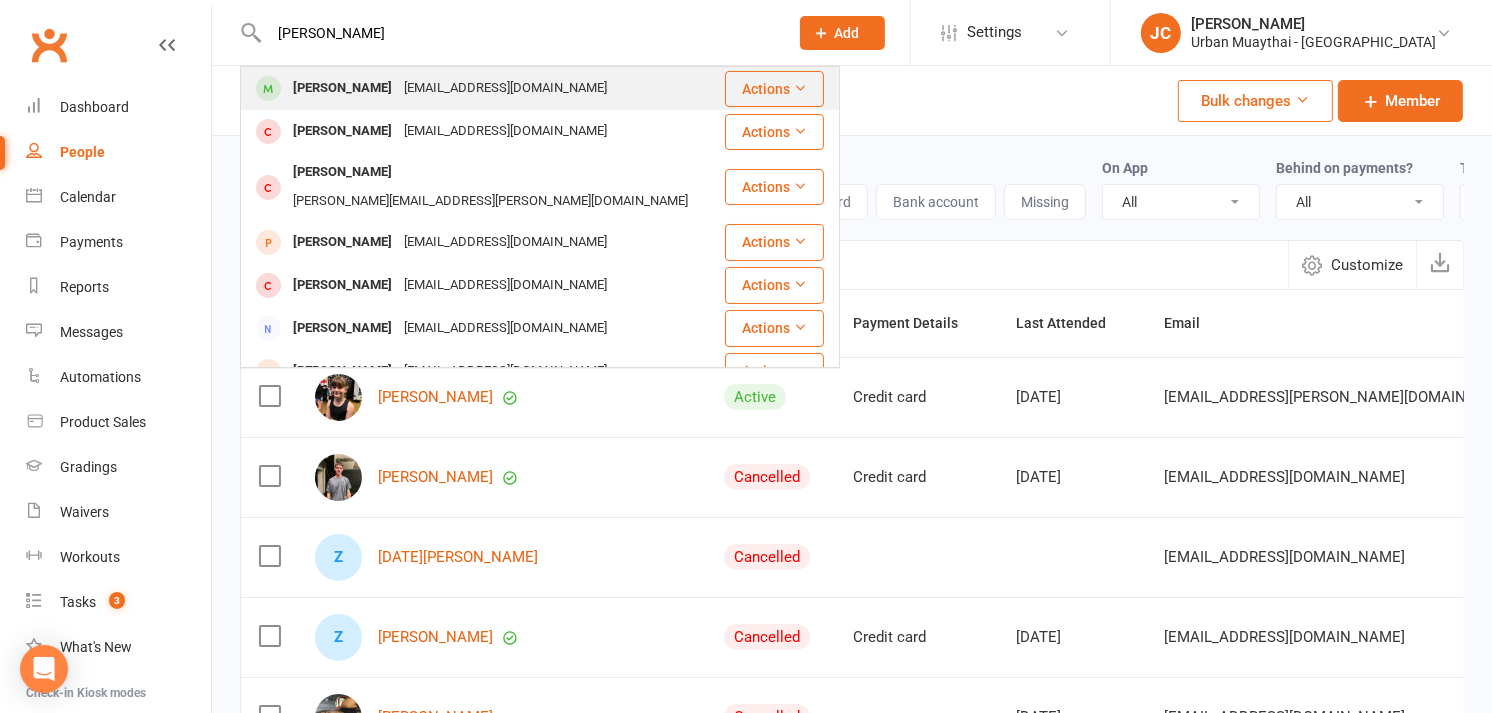 type on "[PERSON_NAME]" 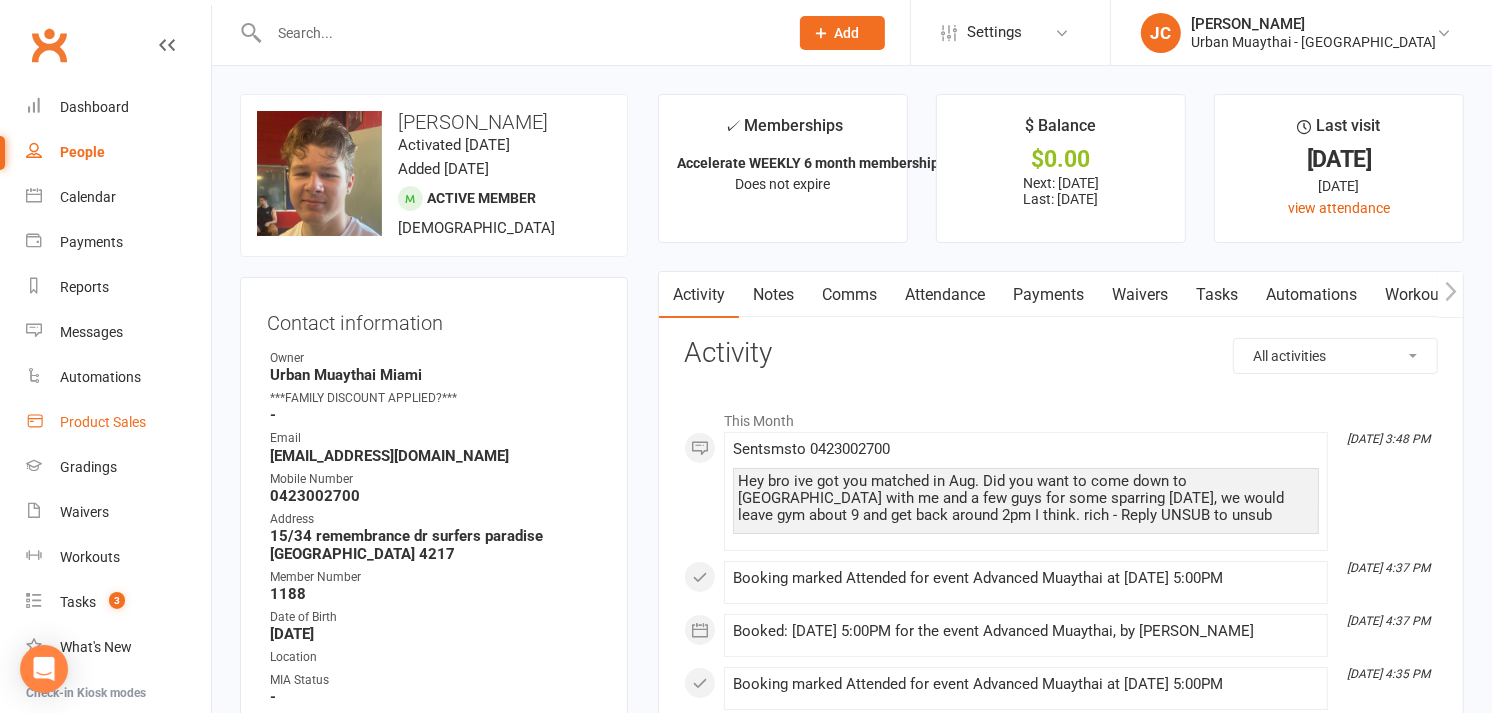 click on "Product Sales" at bounding box center (118, 422) 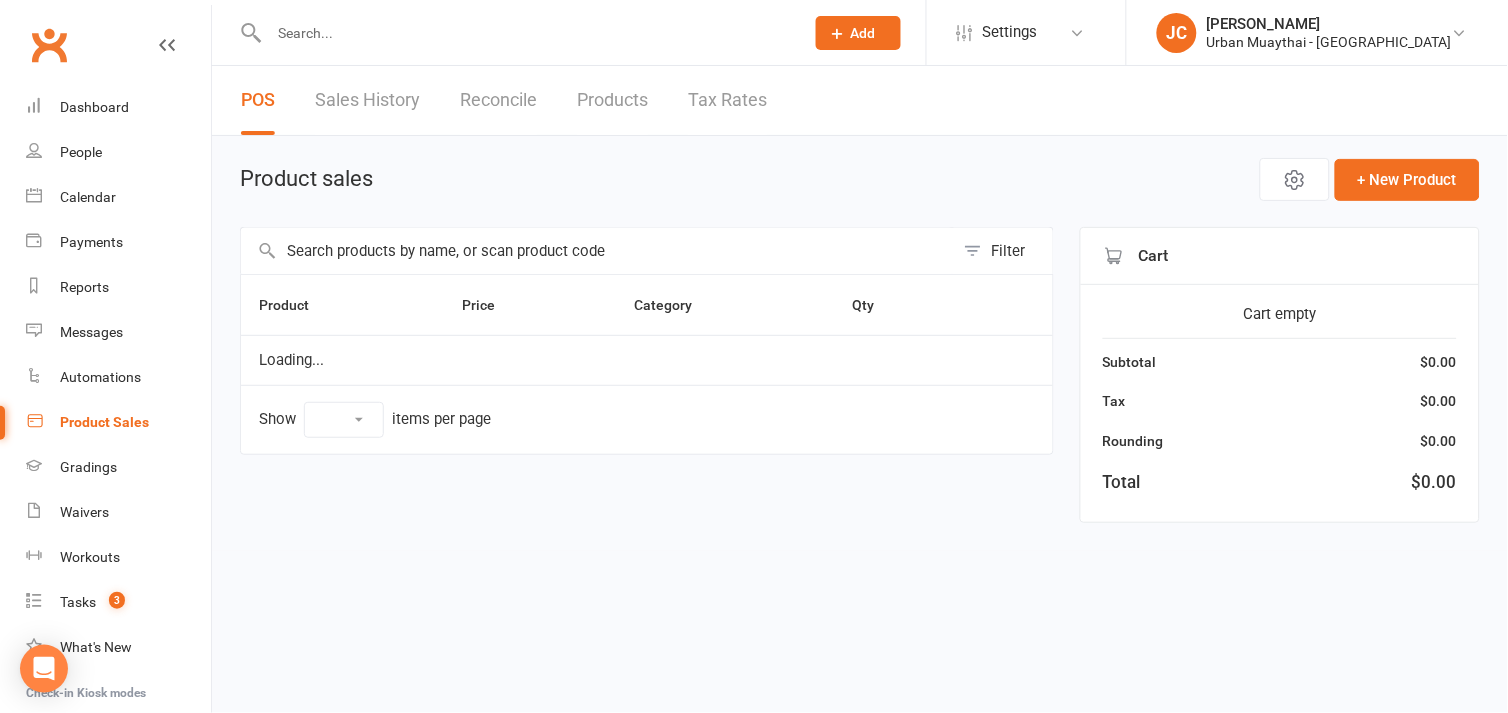 select on "100" 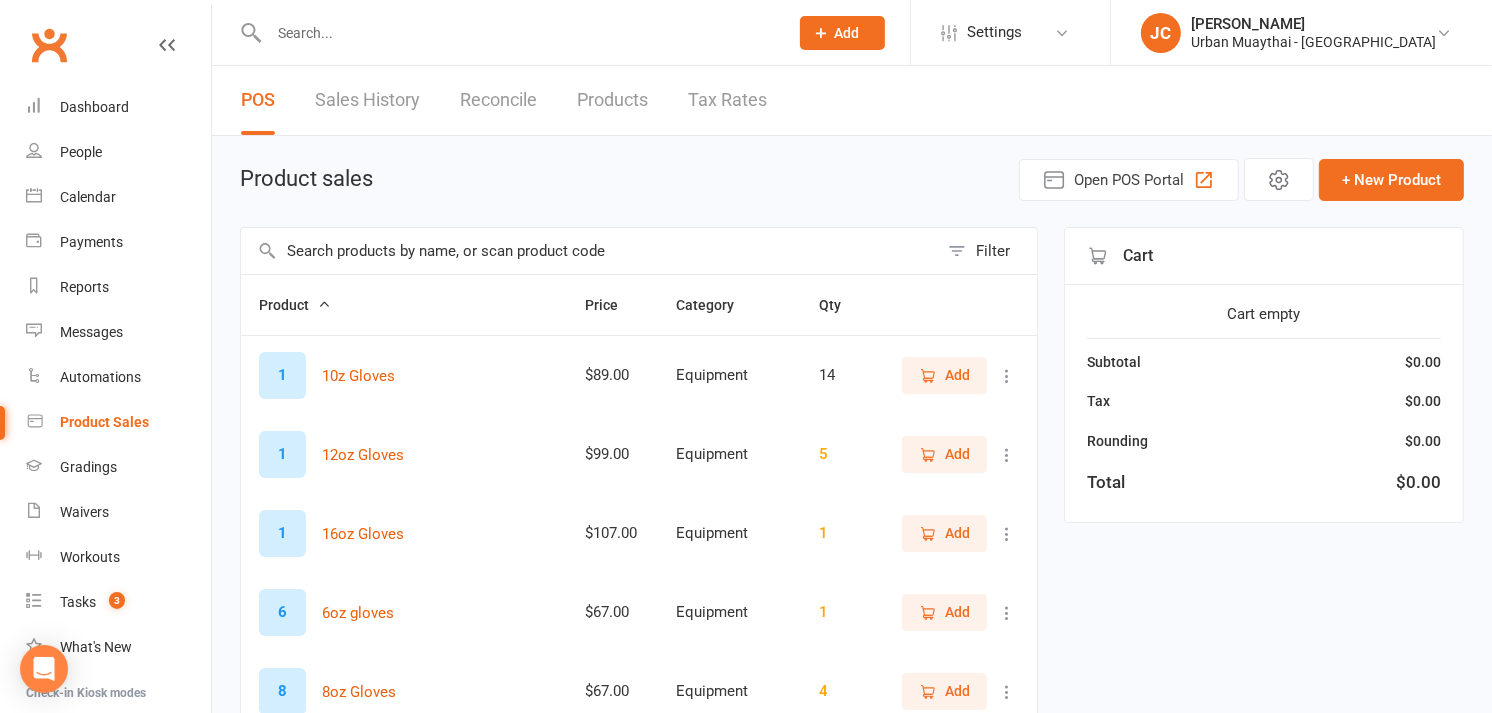 click at bounding box center [589, 251] 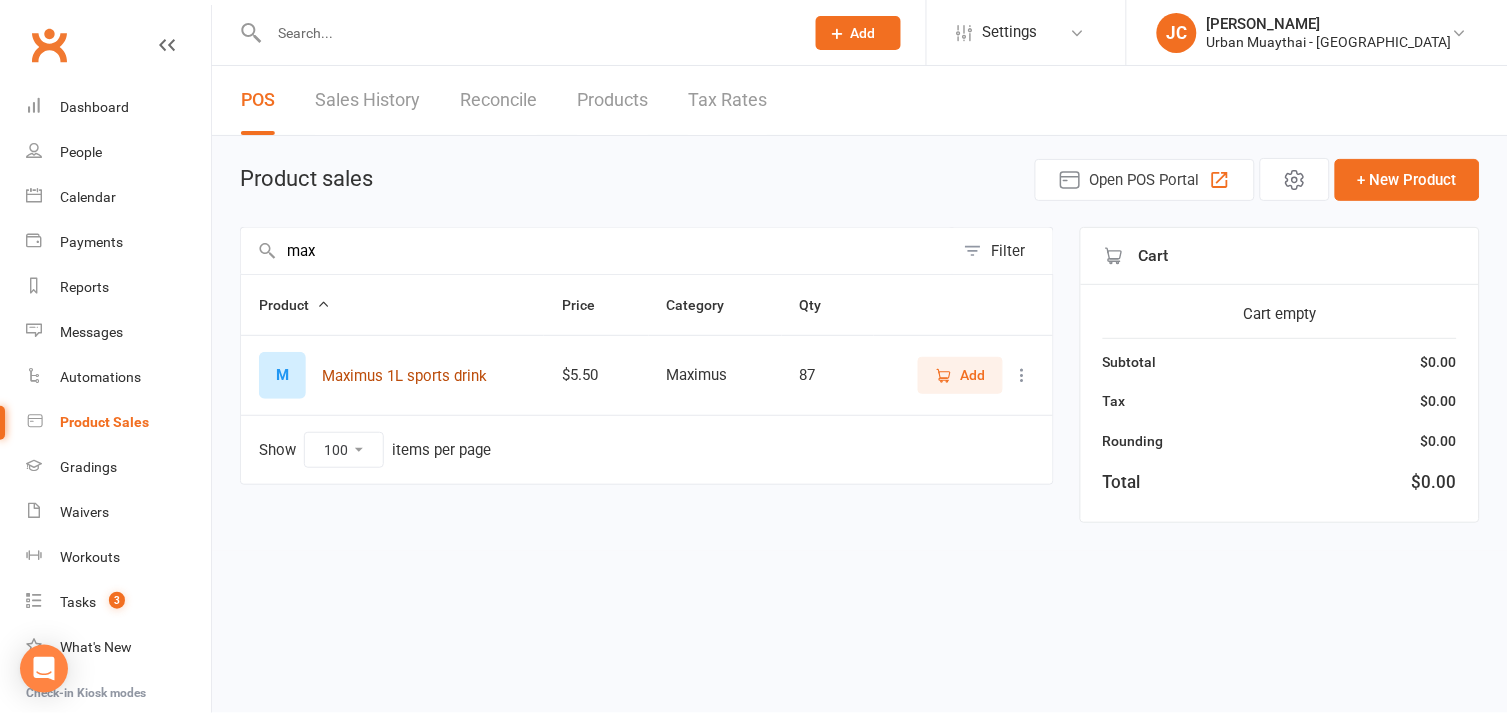type on "max" 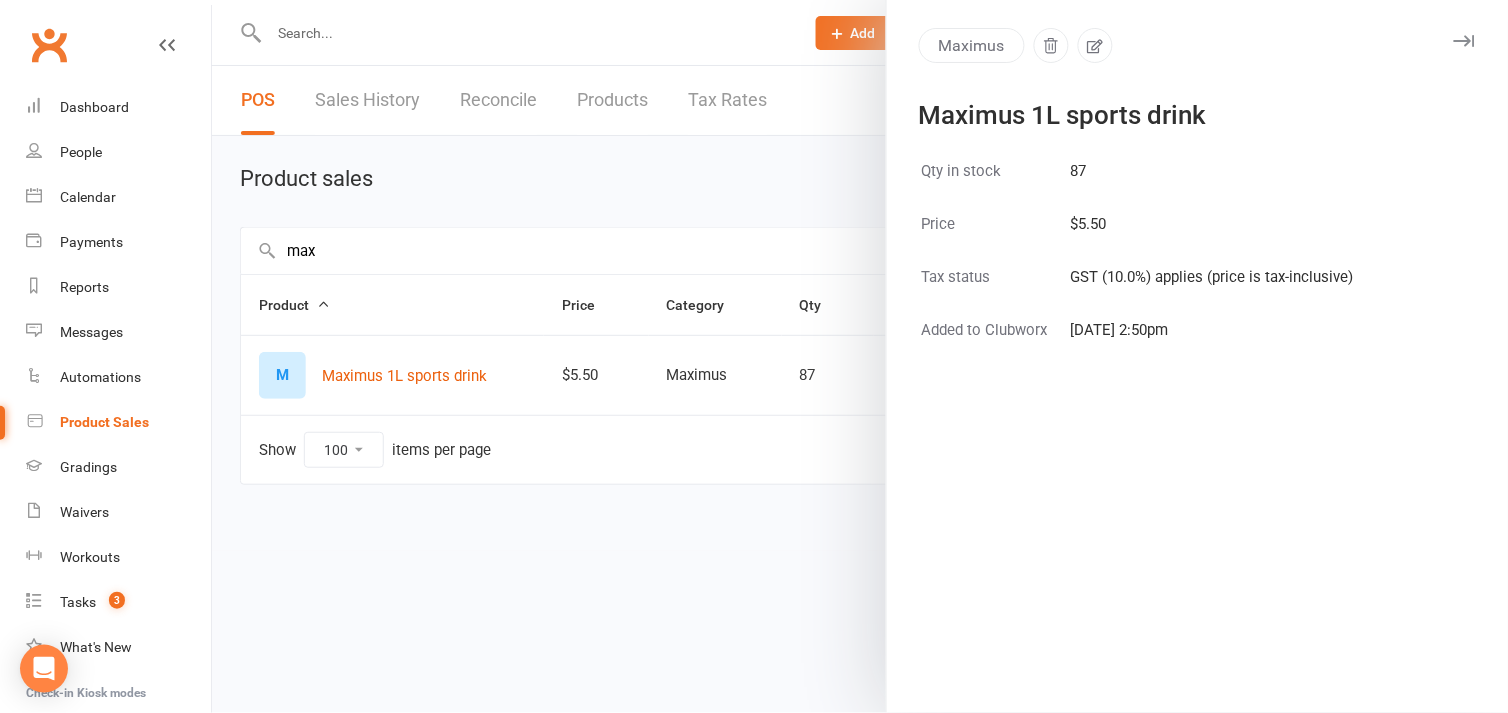 click at bounding box center (860, 356) 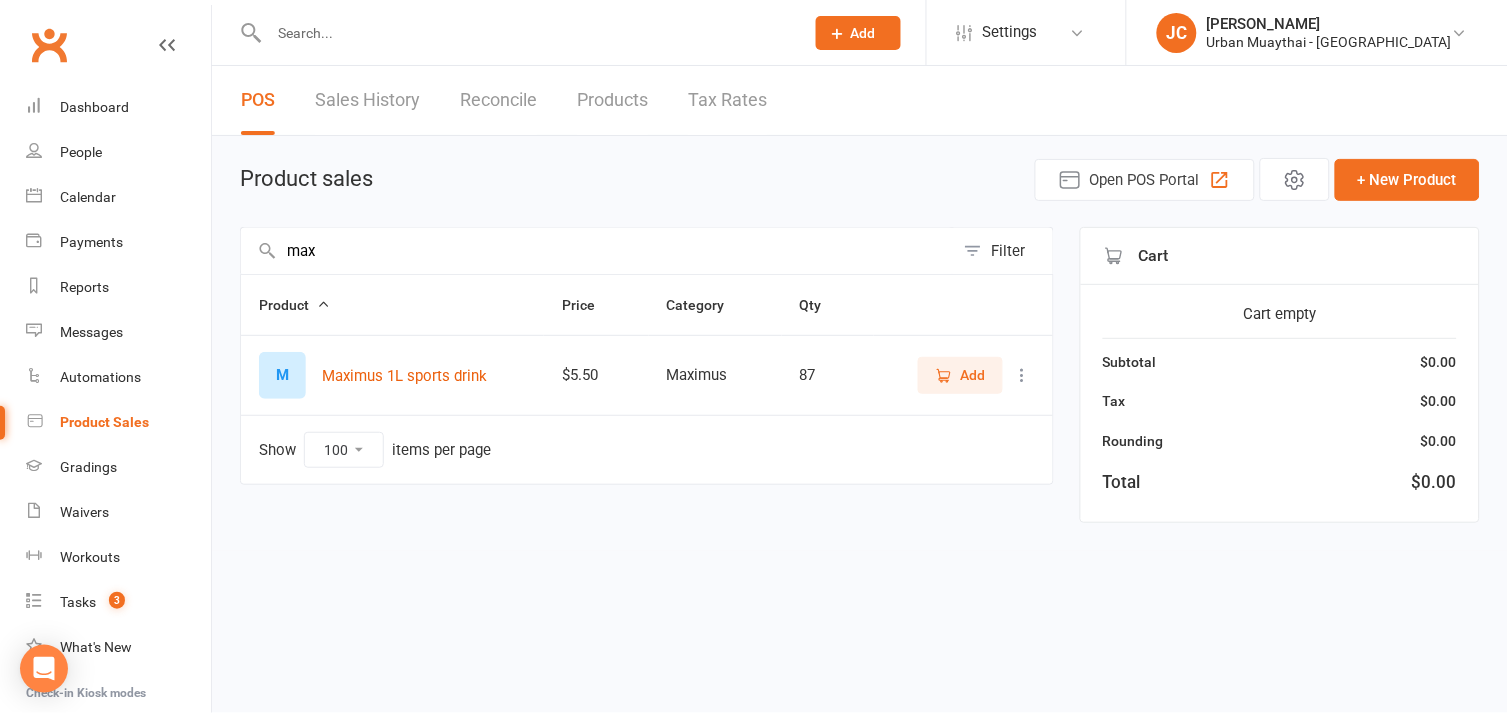 click on "Add" at bounding box center [973, 375] 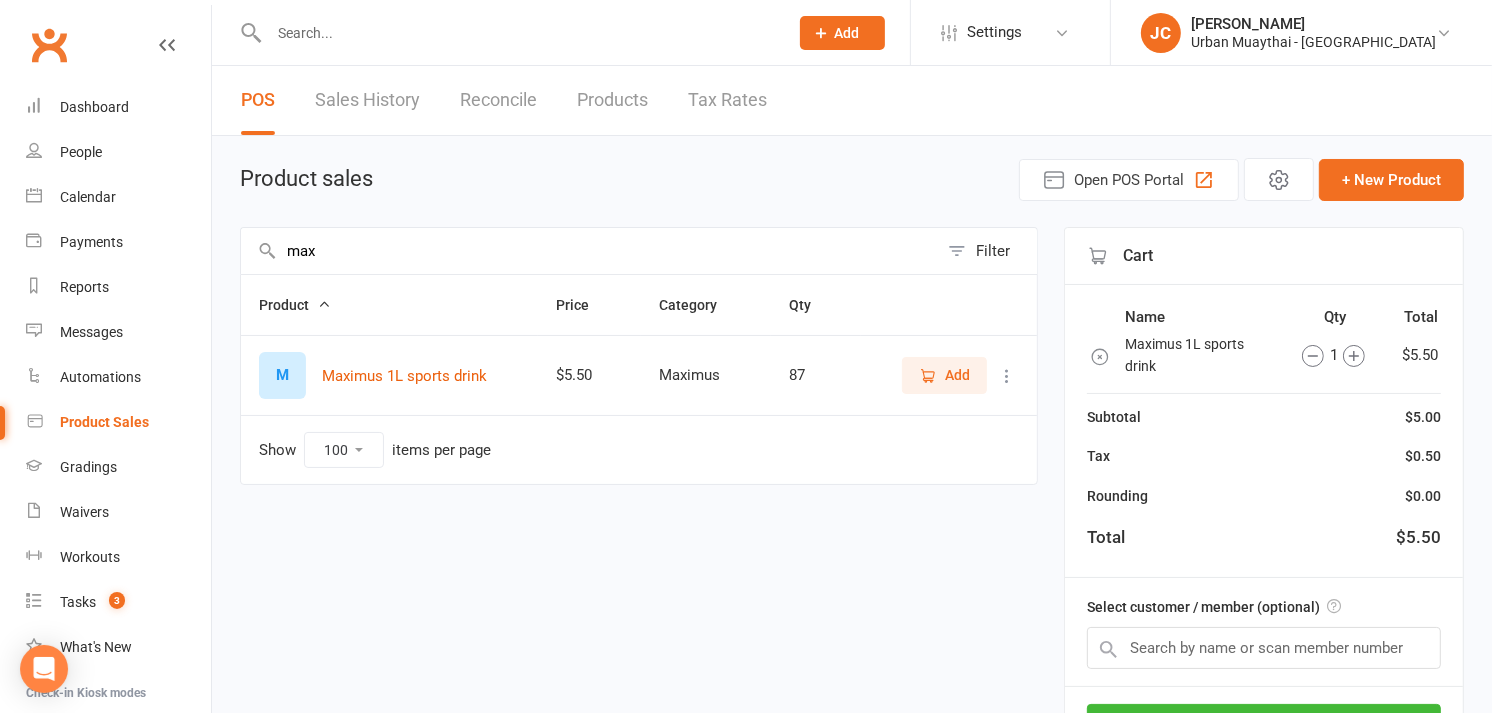 scroll, scrollTop: 162, scrollLeft: 0, axis: vertical 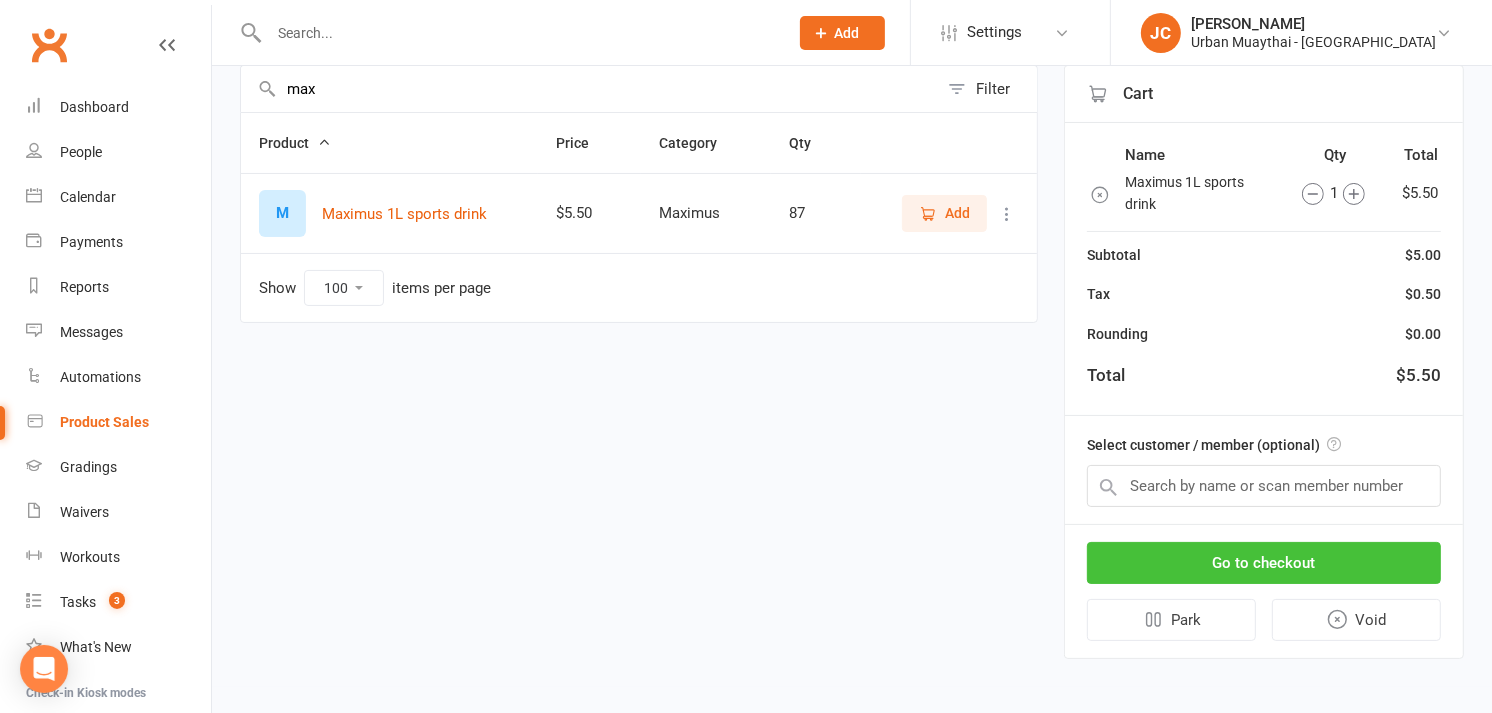 click on "Go to checkout" at bounding box center (1264, 563) 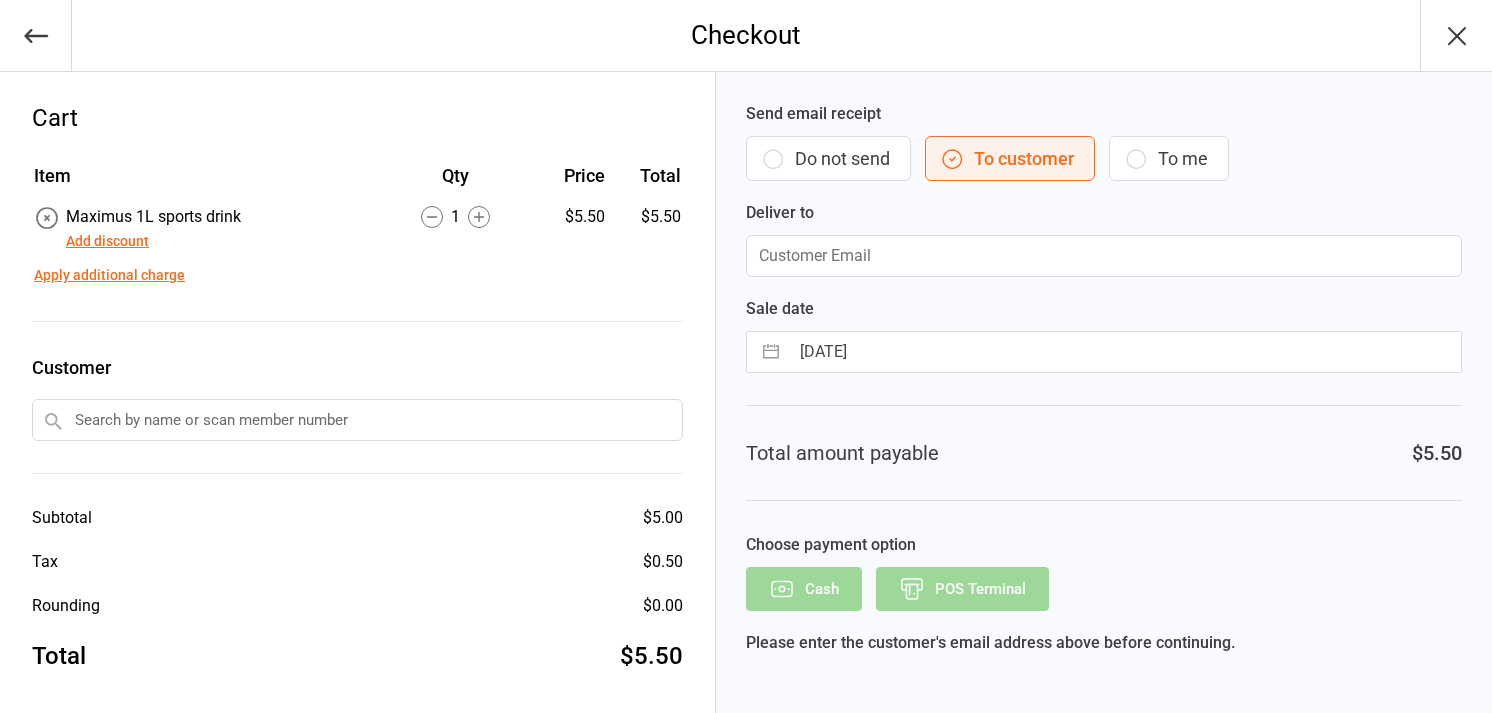 scroll, scrollTop: 0, scrollLeft: 0, axis: both 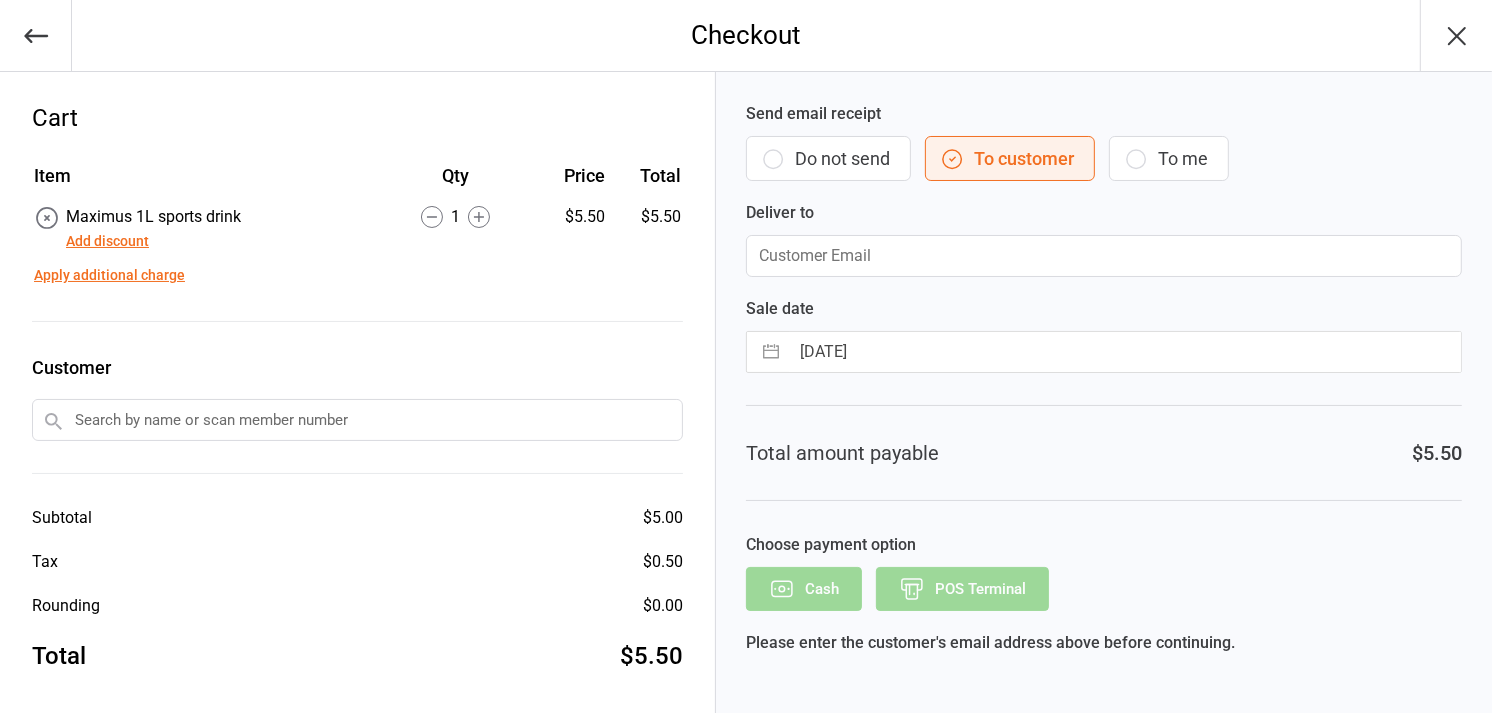 click on "Do not send" at bounding box center (828, 158) 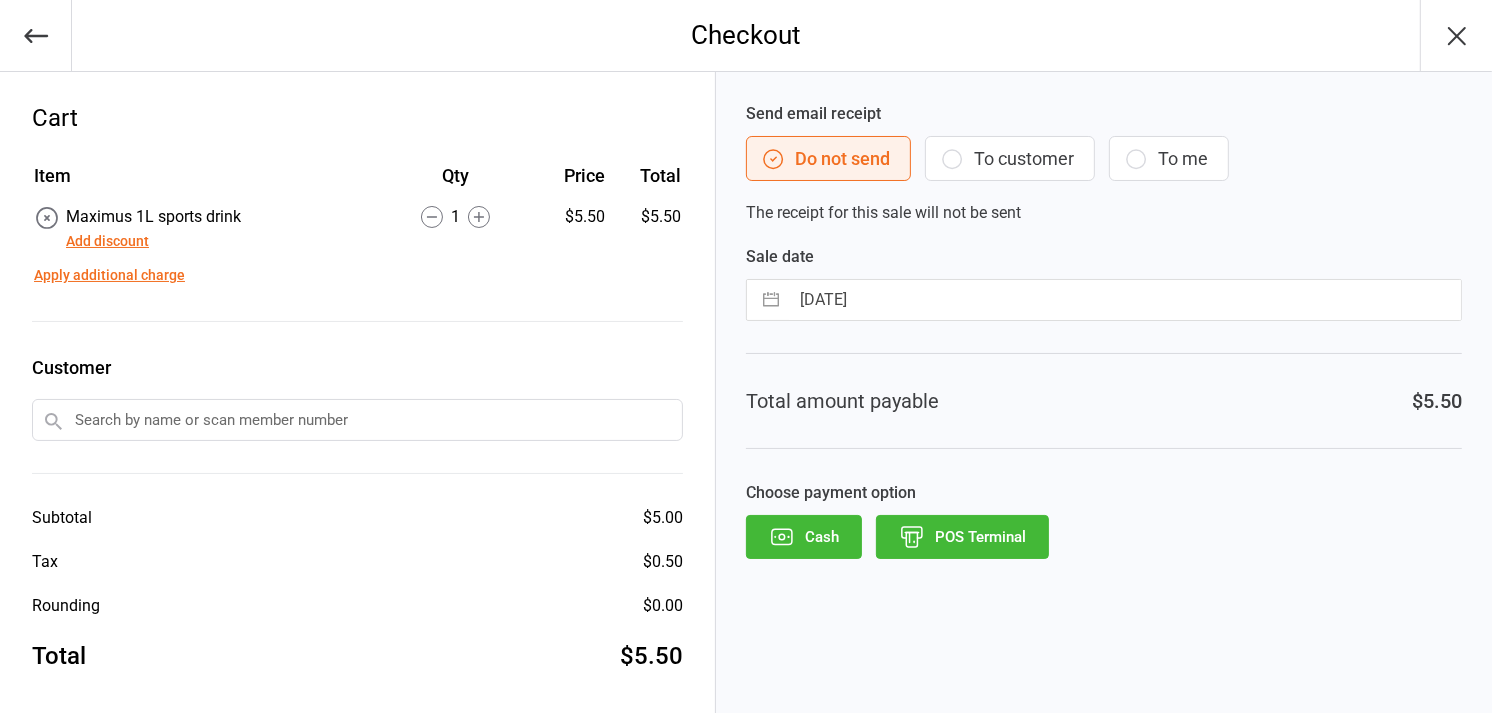 click on "POS Terminal" at bounding box center (962, 537) 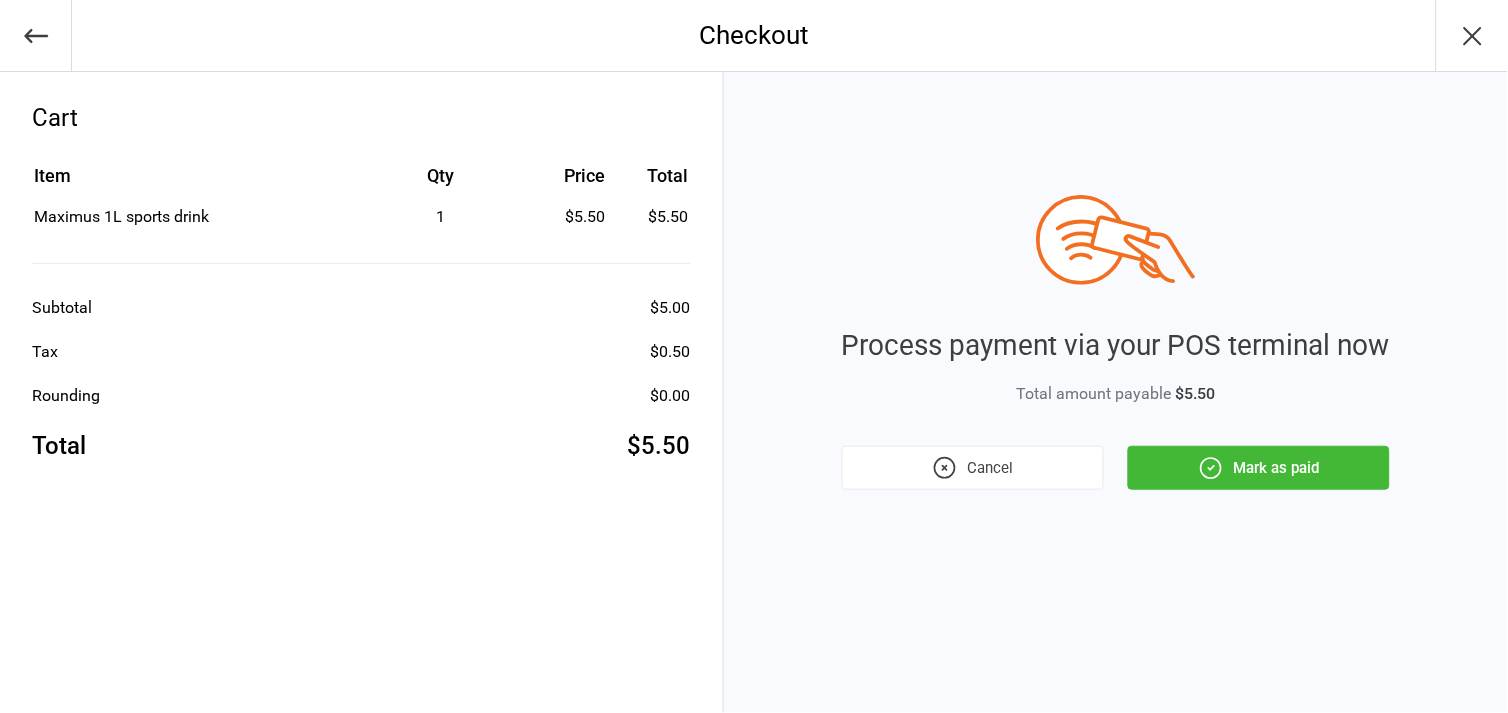 click on "Mark as paid" at bounding box center [1259, 468] 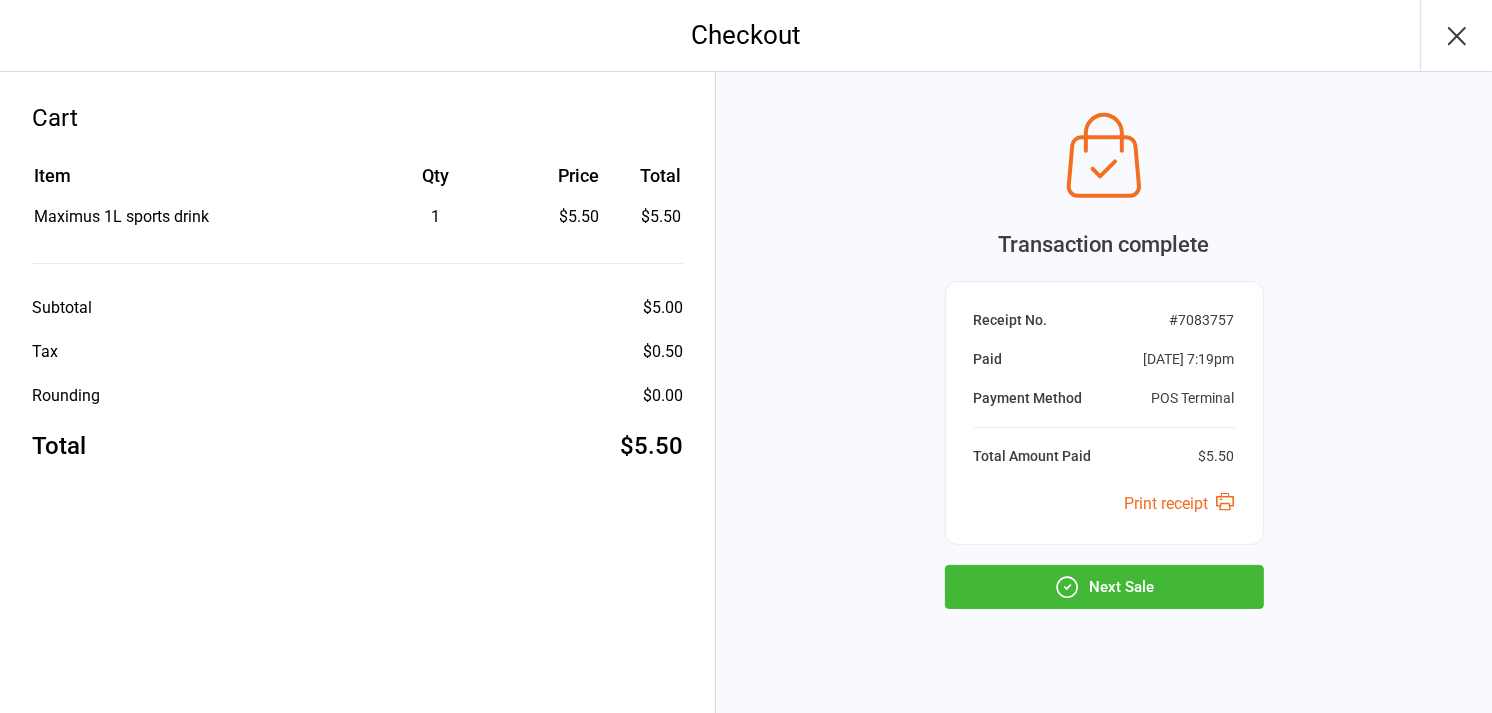 click on "Next Sale" at bounding box center [1104, 587] 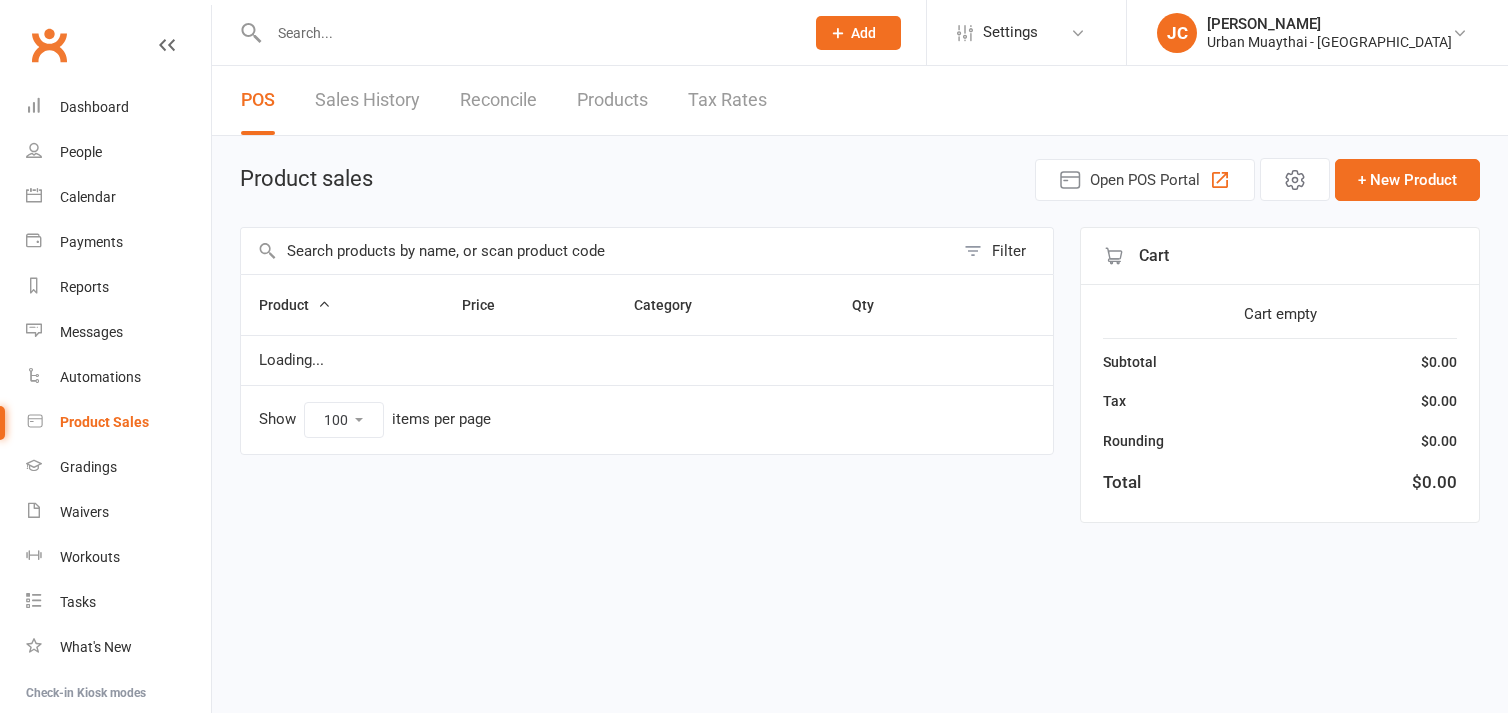 select on "100" 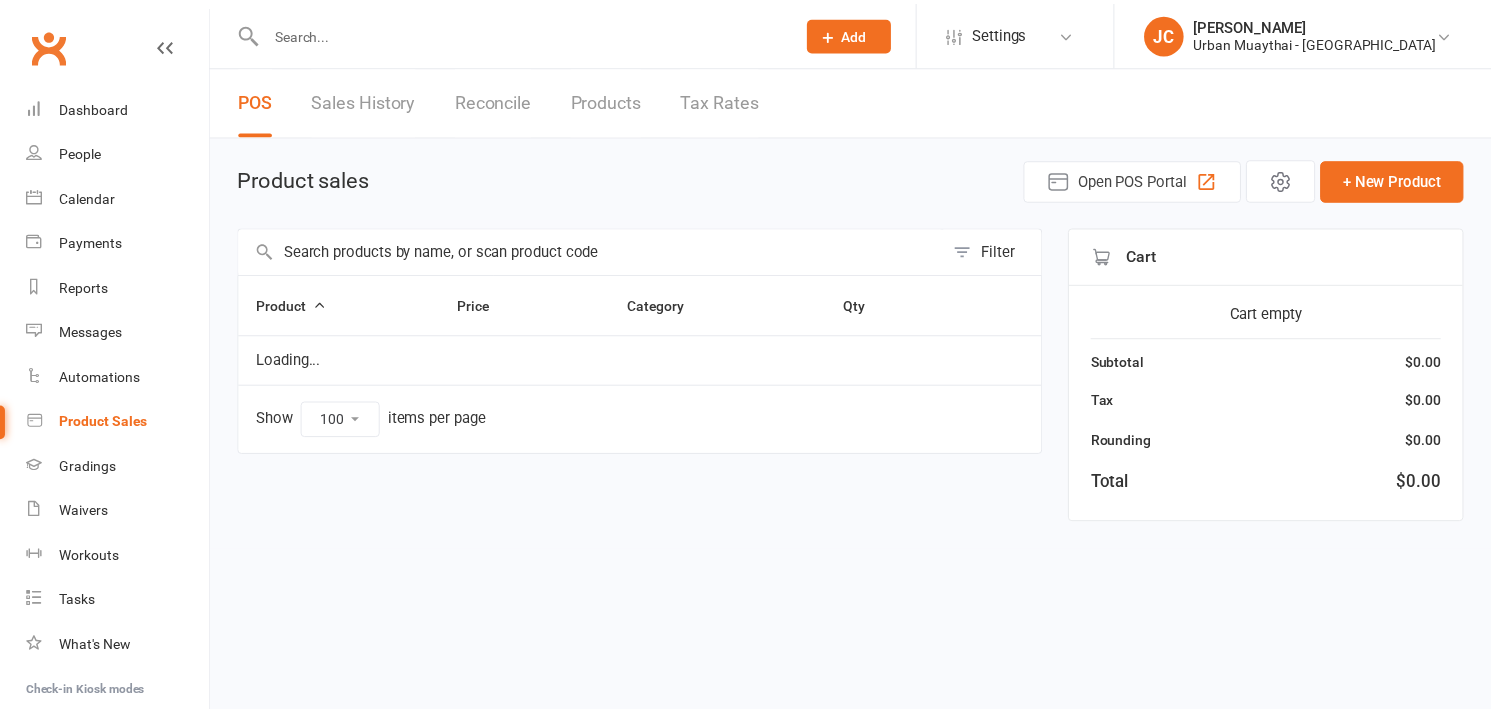 scroll, scrollTop: 0, scrollLeft: 0, axis: both 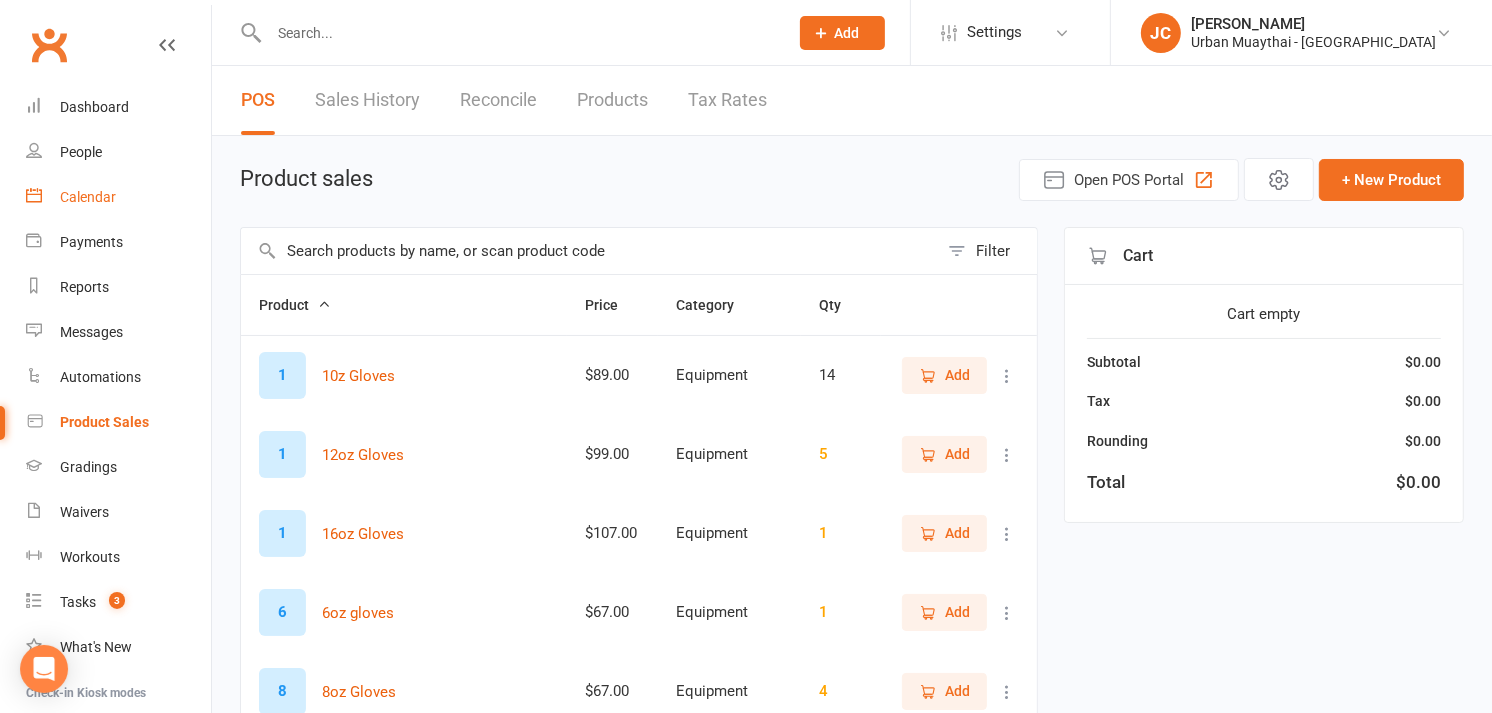 click on "Calendar" at bounding box center (118, 197) 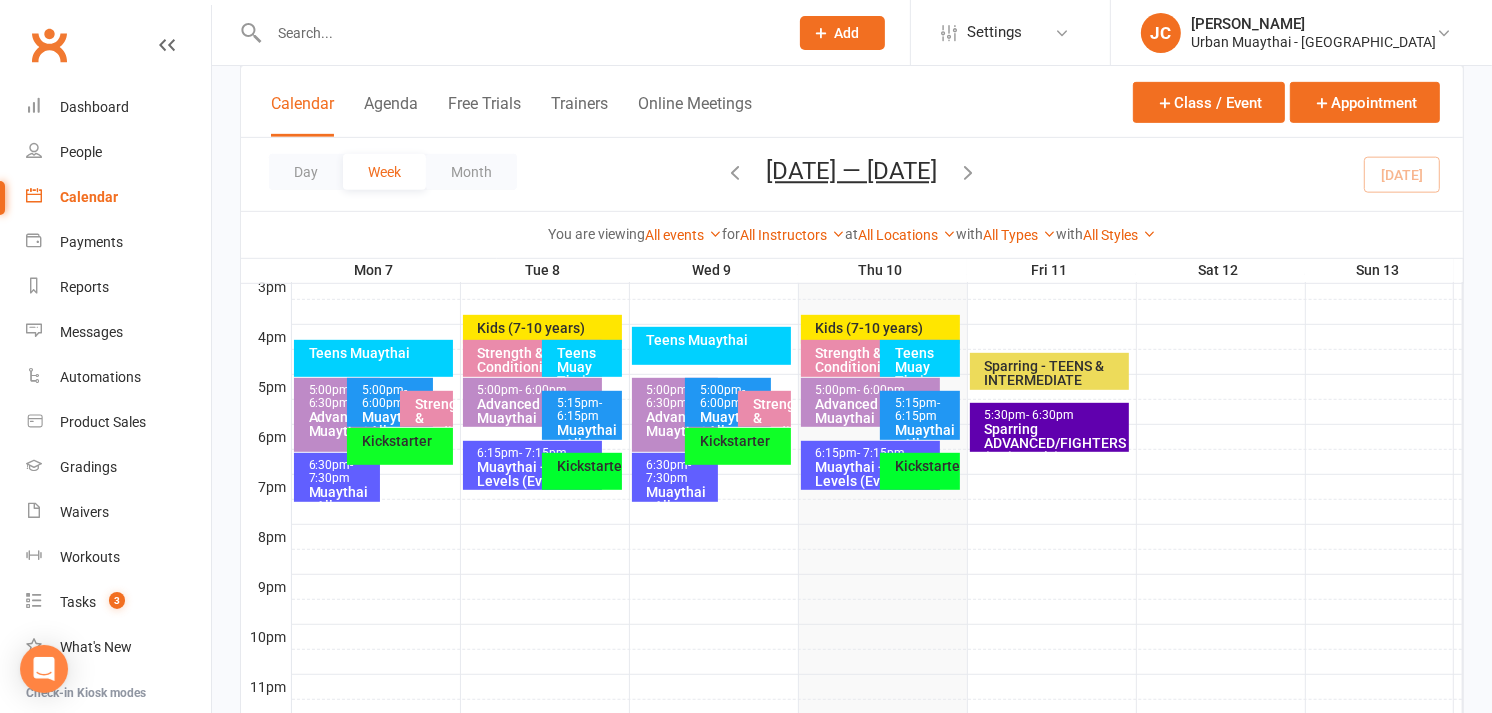 scroll, scrollTop: 883, scrollLeft: 0, axis: vertical 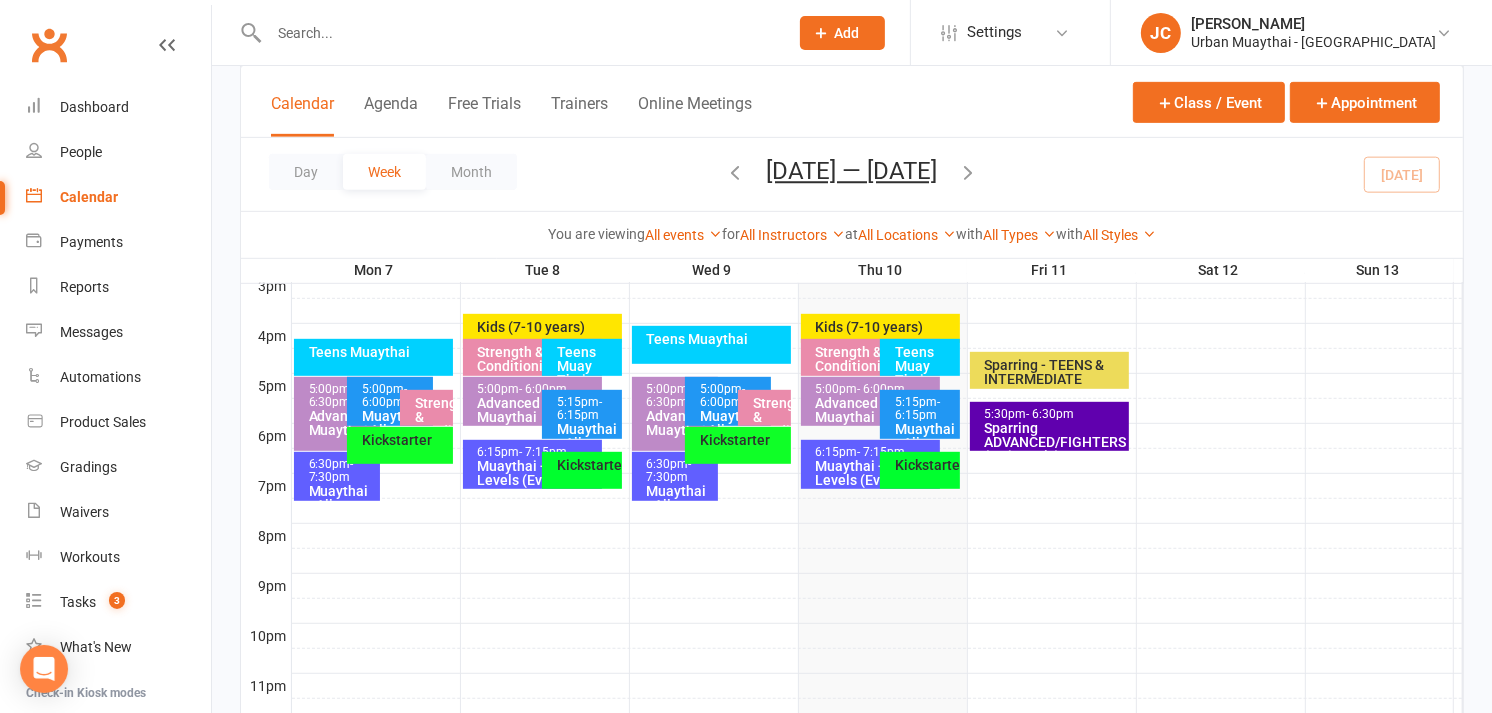 click on "Kickstarter" at bounding box center [925, 465] 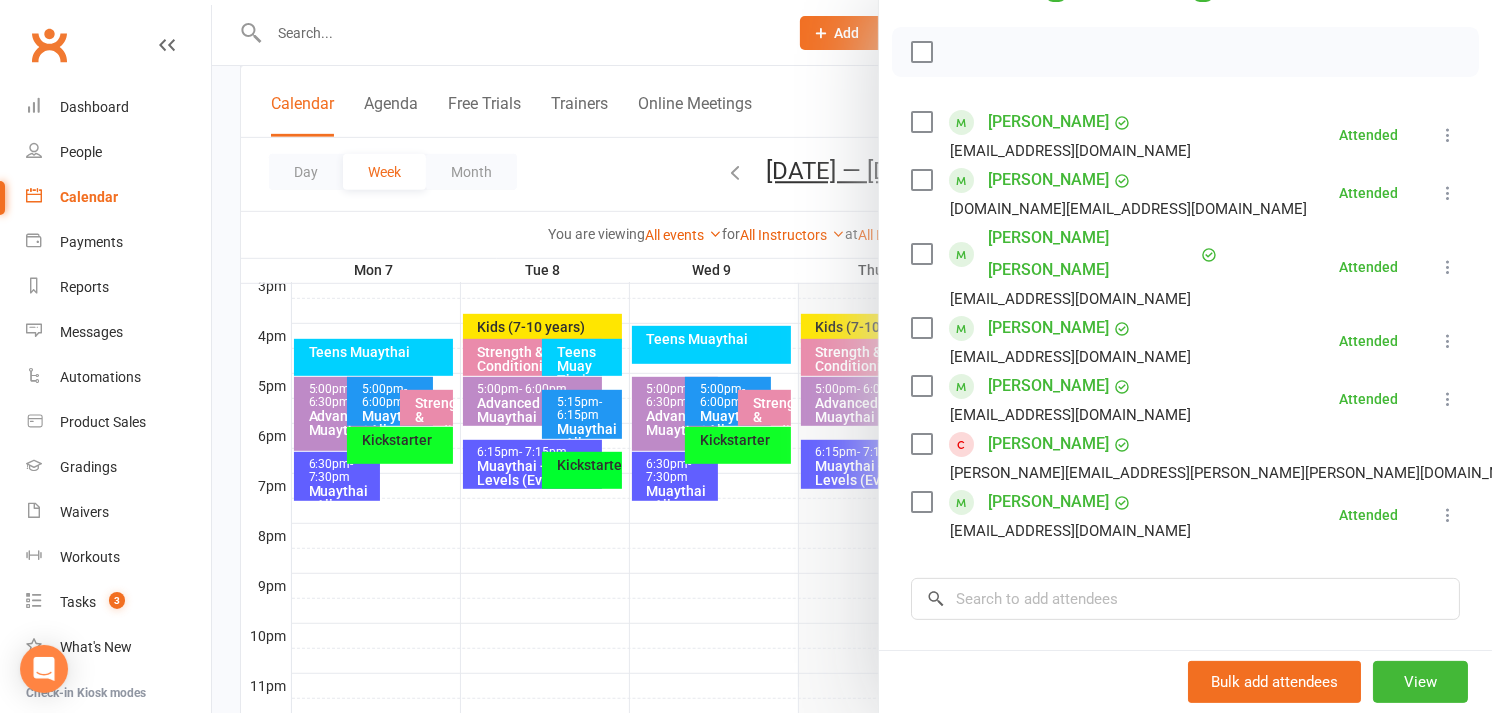 scroll, scrollTop: 270, scrollLeft: 0, axis: vertical 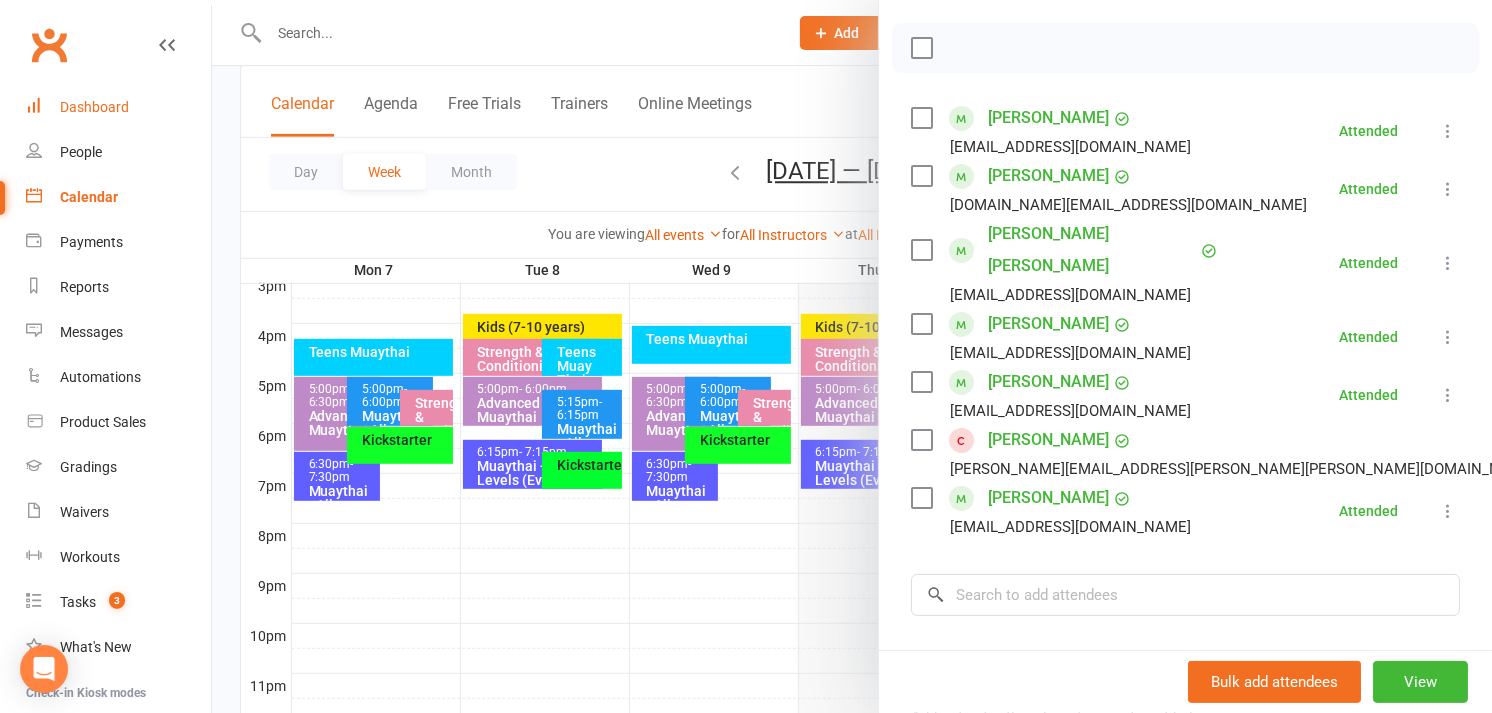 click on "Dashboard" at bounding box center [94, 107] 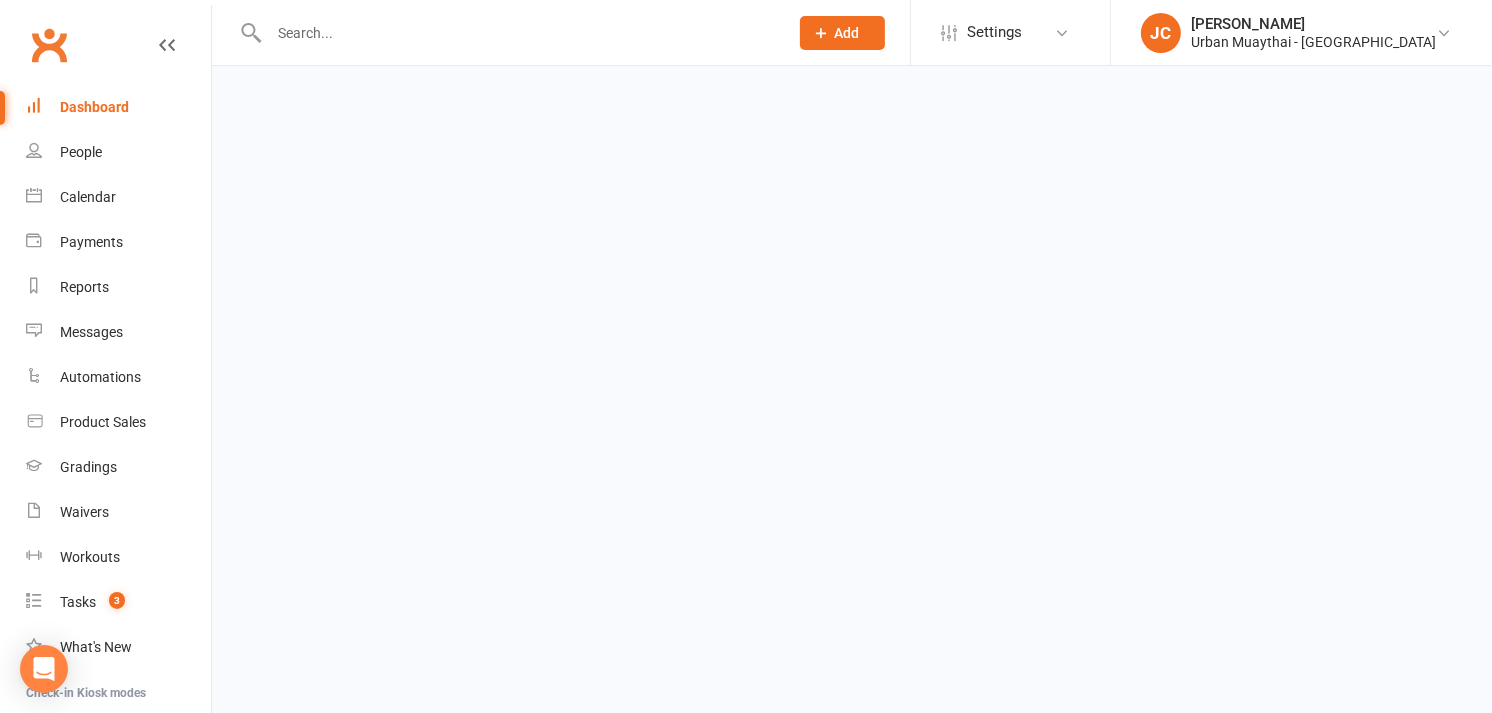 scroll, scrollTop: 0, scrollLeft: 0, axis: both 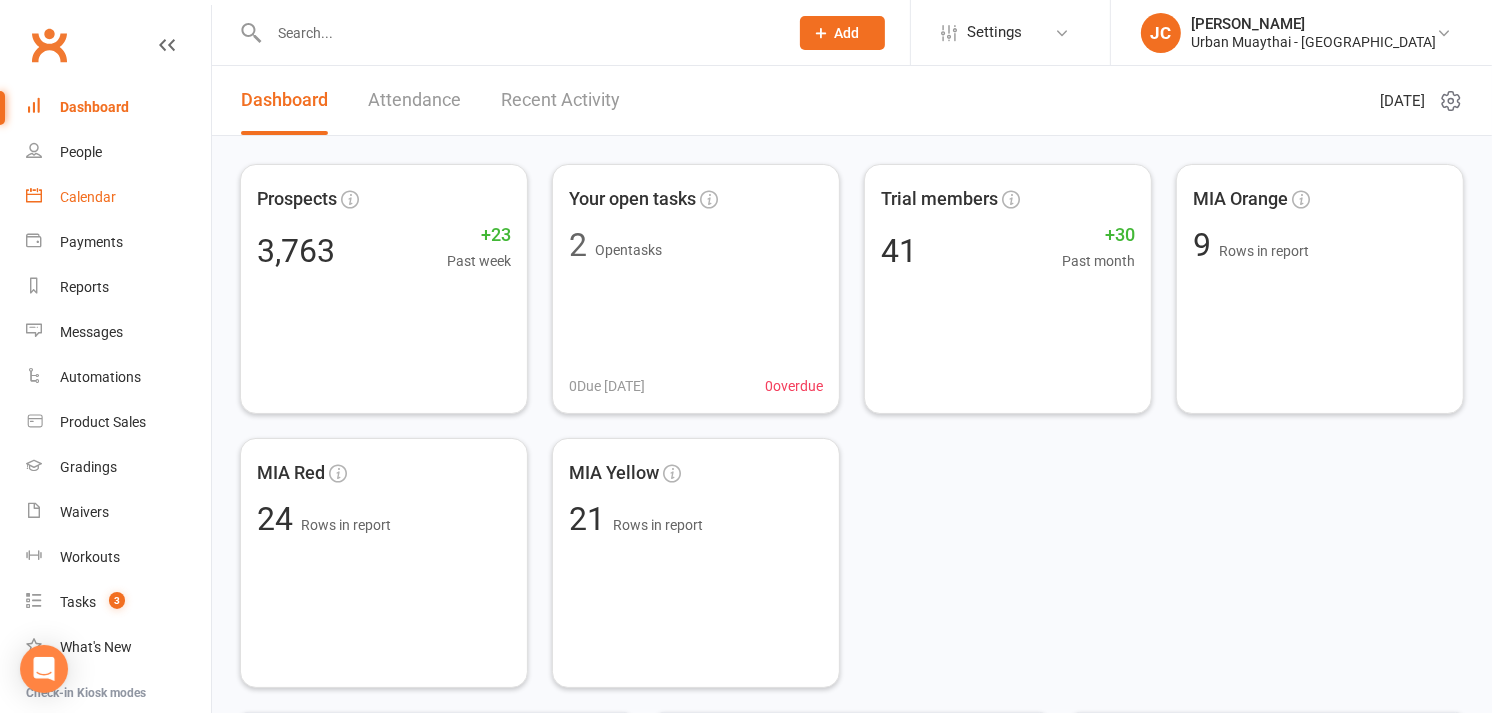 click on "Calendar" at bounding box center [88, 197] 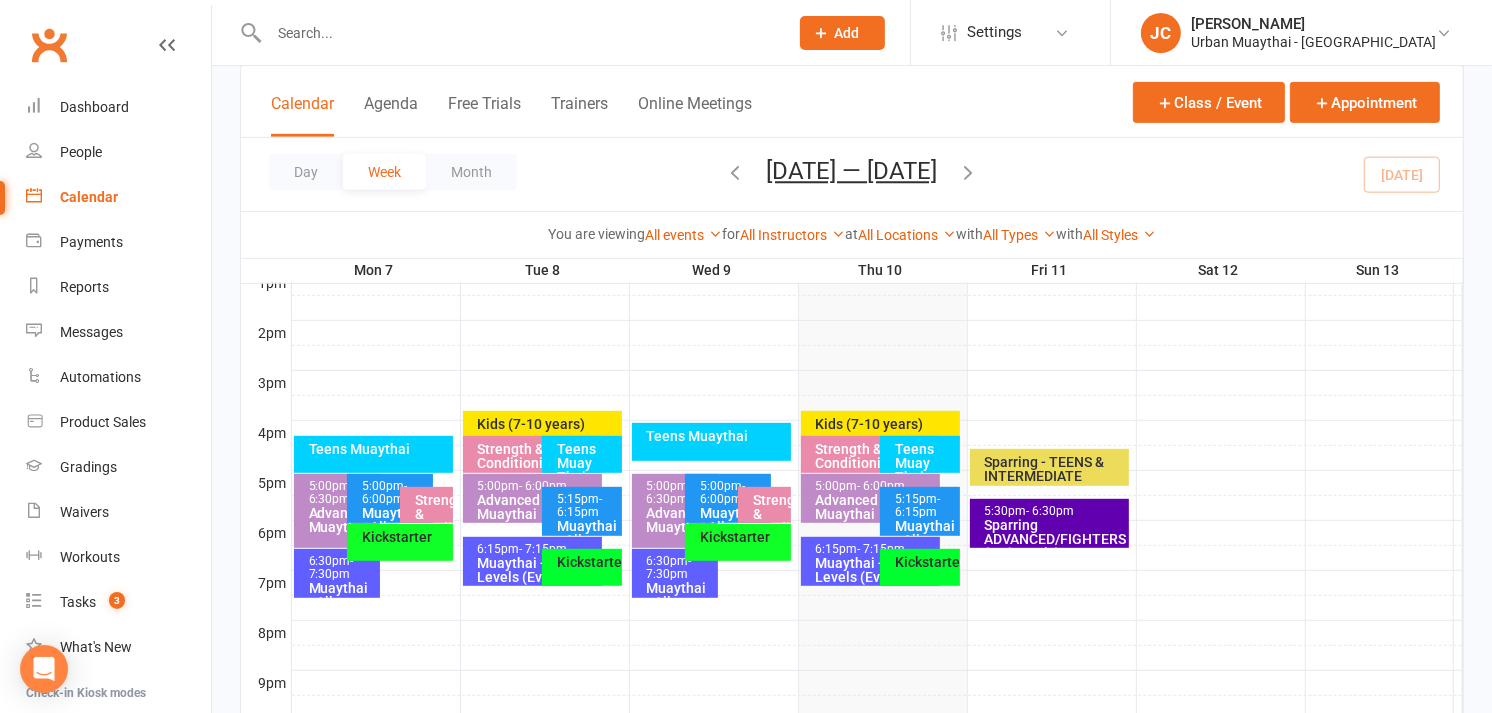 scroll, scrollTop: 956, scrollLeft: 0, axis: vertical 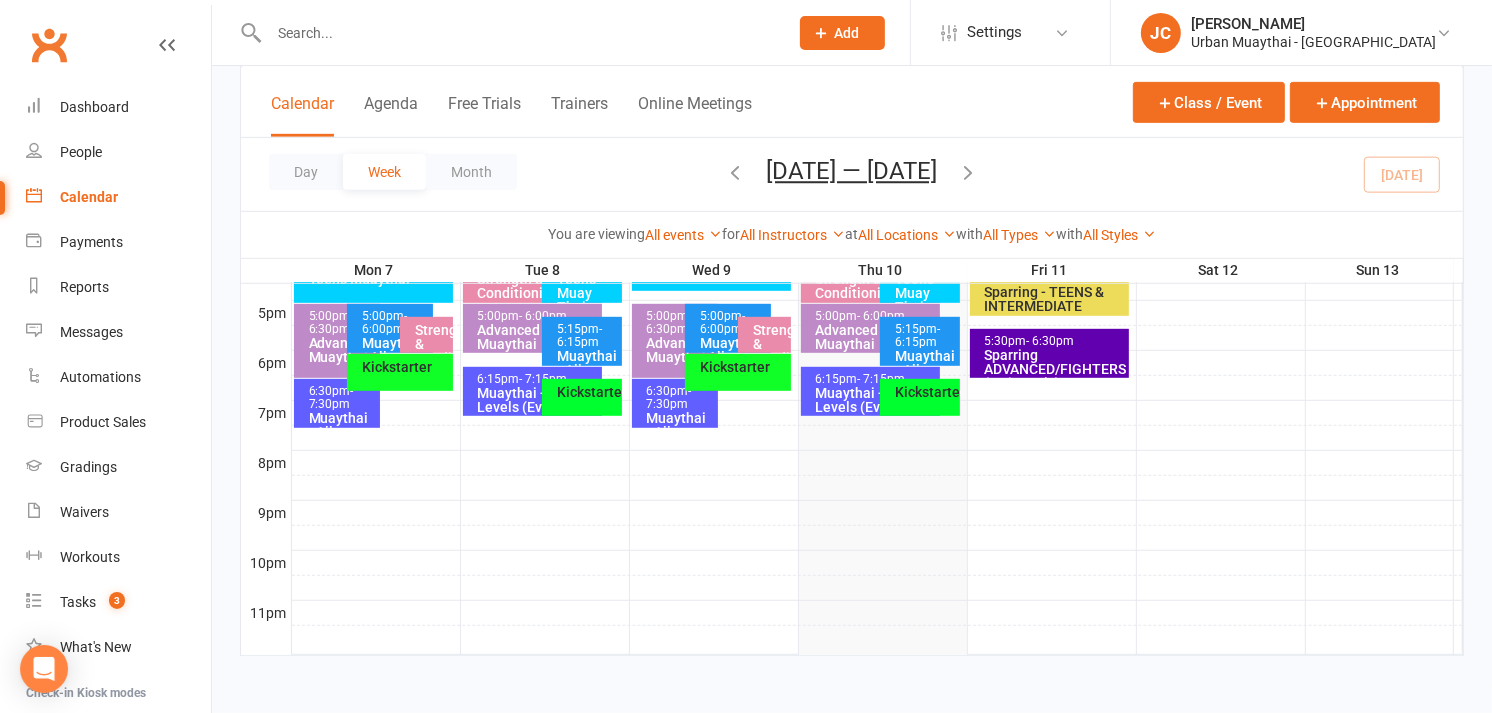 click on "Kickstarter" at bounding box center [925, 392] 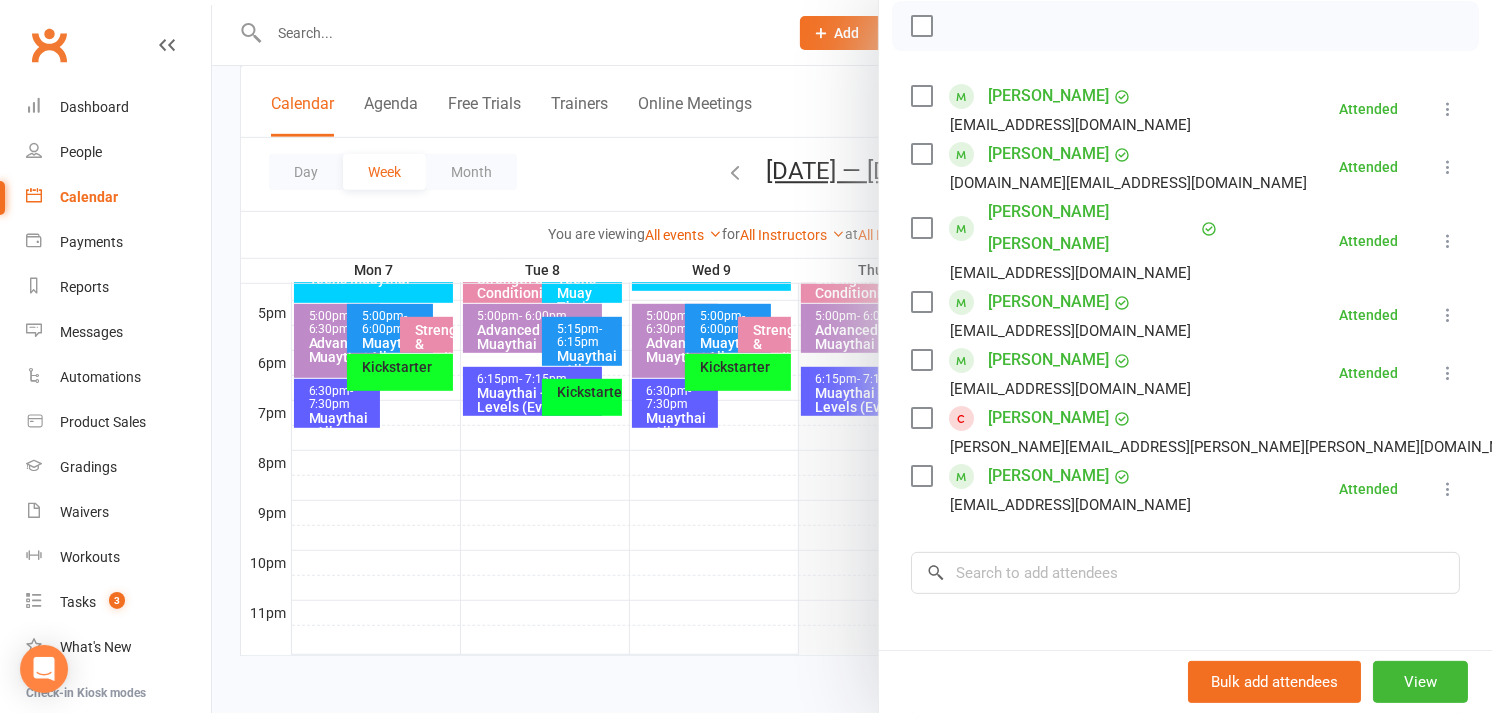 scroll, scrollTop: 293, scrollLeft: 0, axis: vertical 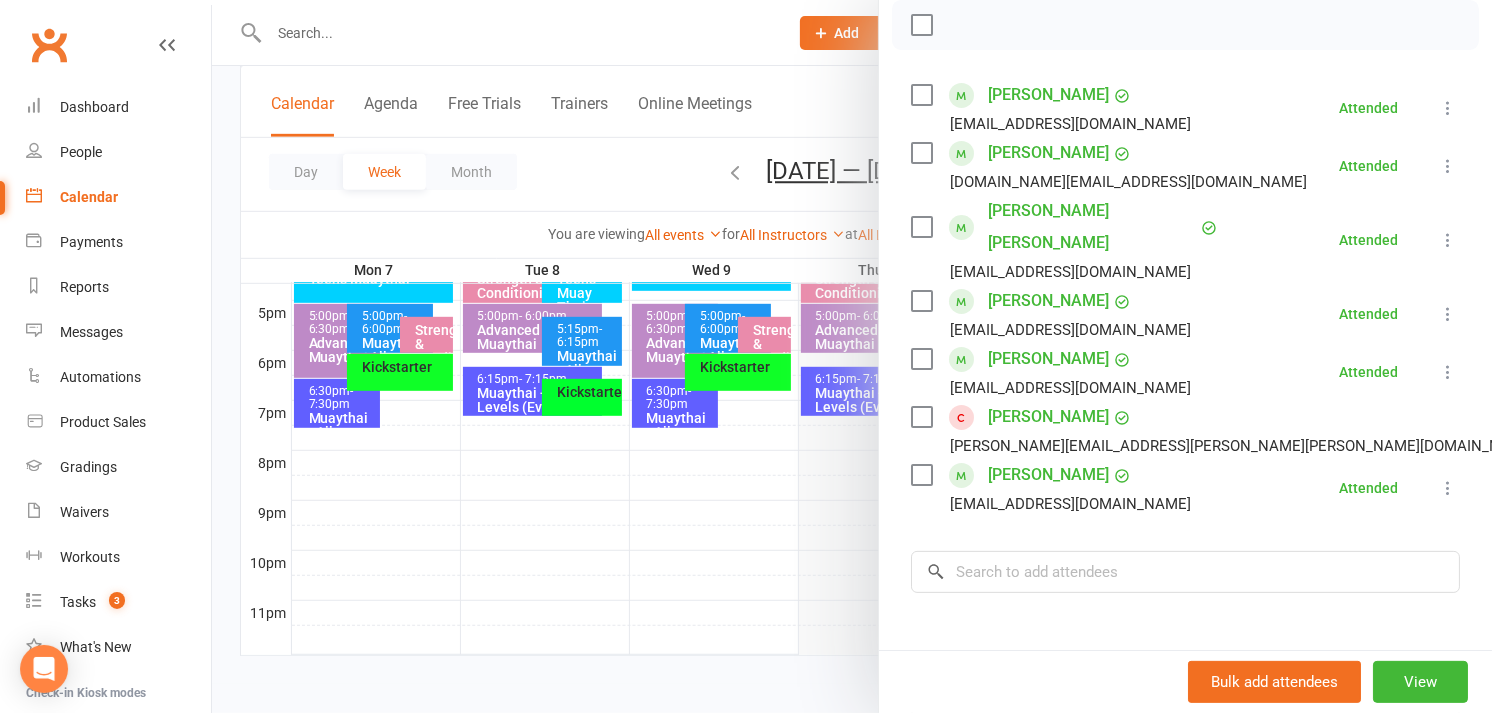 click on "Morgan Roberts" at bounding box center [1048, 417] 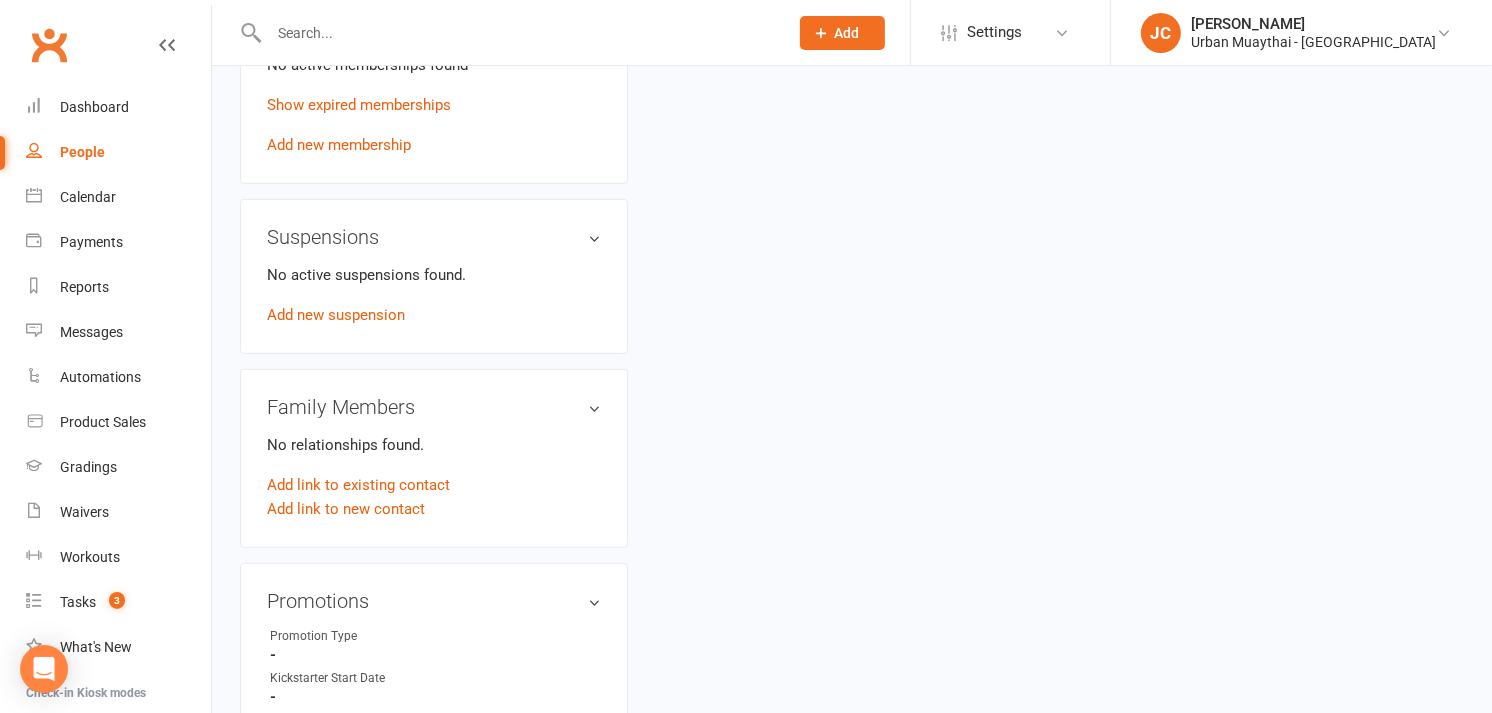 scroll, scrollTop: 0, scrollLeft: 0, axis: both 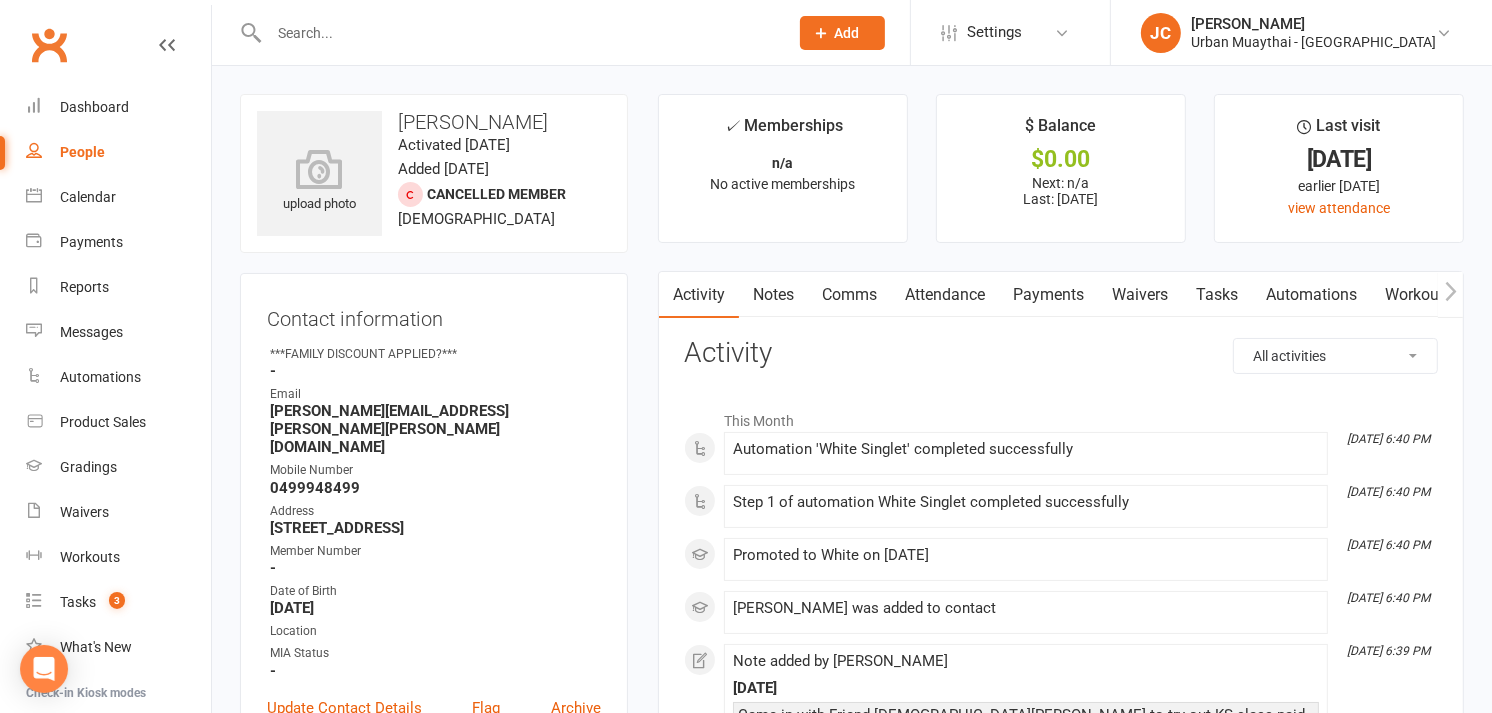 click on "Payments" at bounding box center (1048, 295) 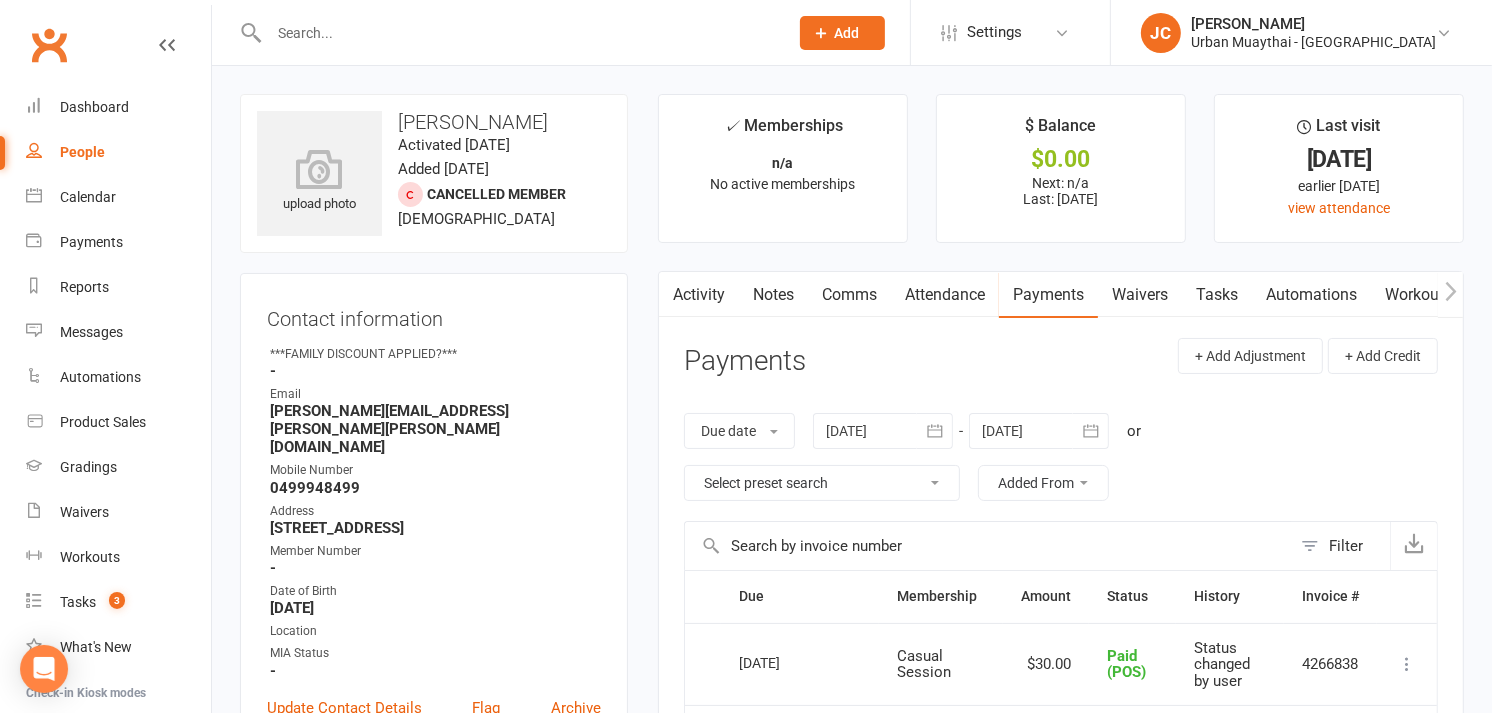 click on "upload photo Morgan Roberts Activated 10 July, 2025 Added 10 July, 2025   Cancelled member 20 years old  Contact information Owner   ***FAMILY DISCOUNT APPLIED?***  -
Email  morgan.casey.roberts@gmail.com
Mobile Number  0499948499
Address  31/12 Handel Av Worongary Qld 4213
Member Number  -
Date of Birth  September 17, 2004
Location
MIA Status  -
Update Contact Details Flag Archive Manage Comms Settings
Wallet No payment methods added
Add / Edit Payment Method
Membership  No active memberships found Show expired memberships Add new membership
Suspensions  No active suspensions found. Add new suspension
Family Members  No relationships found. Add link to existing contact  Add link to new contact
Promotions  edit Promotion Type -
Kickstarter Start Date -
Urban Warrior Start Date -
Emergency Contact Details  edit Styles & Ranks  Grading Notes  edit Trainer/Instructor  edit Marketing Information  edit Email / SMS Subscriptions  edit Fitness Goals  edit Key Demographics  edit" at bounding box center (434, 1452) 